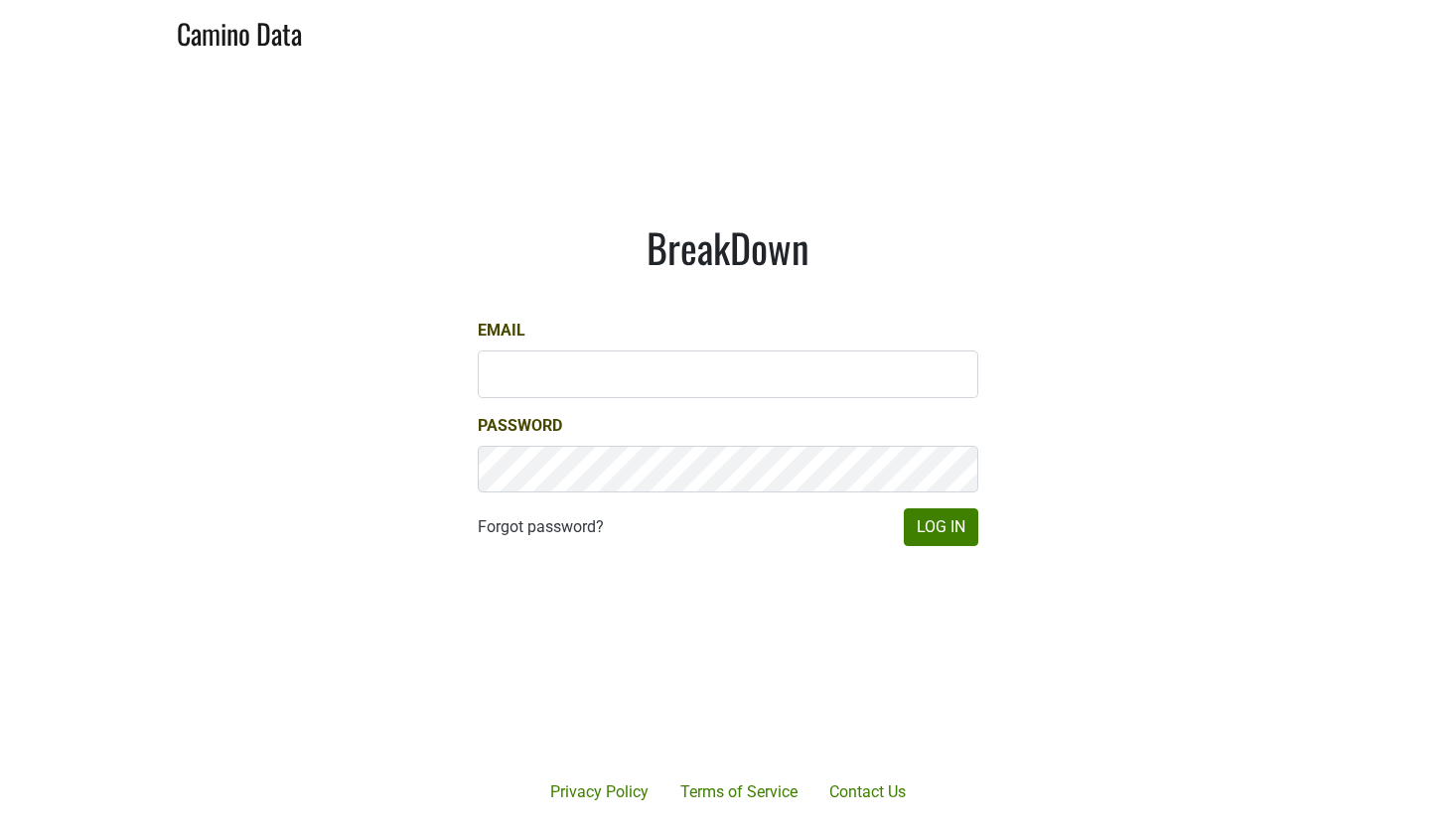 scroll, scrollTop: 0, scrollLeft: 0, axis: both 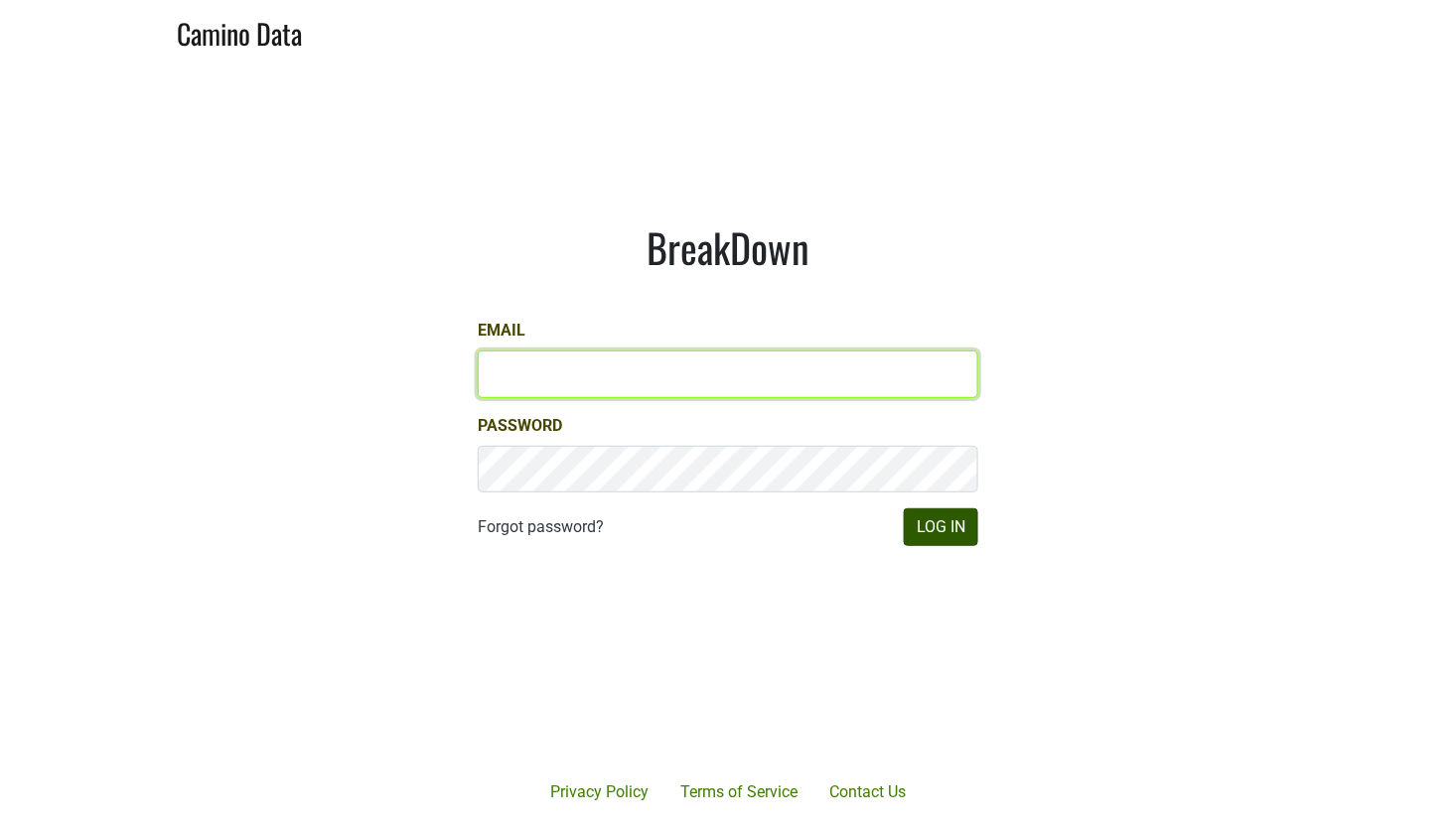 type on "[USERNAME]@example.com" 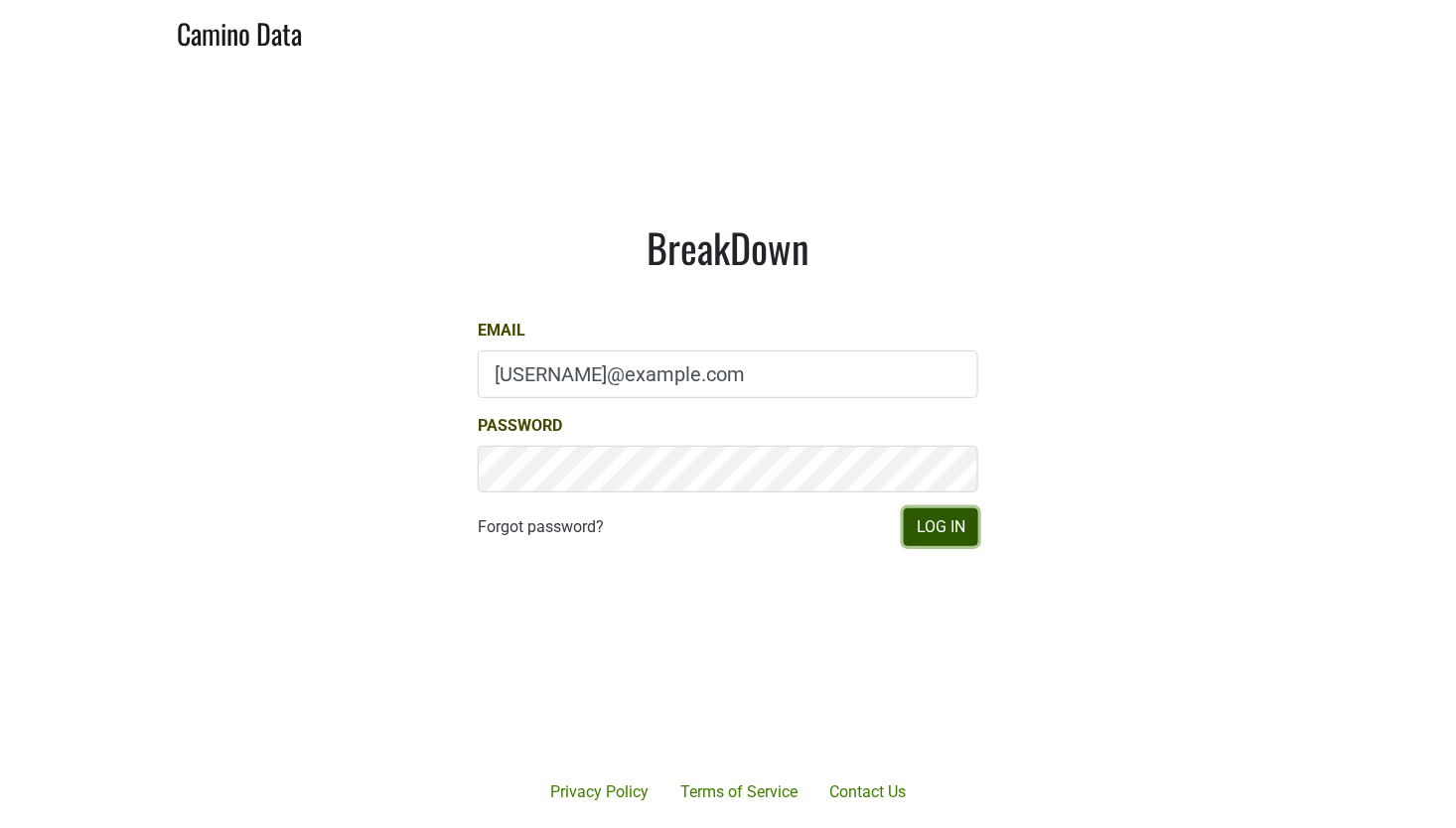 click on "Log In" at bounding box center (941, 527) 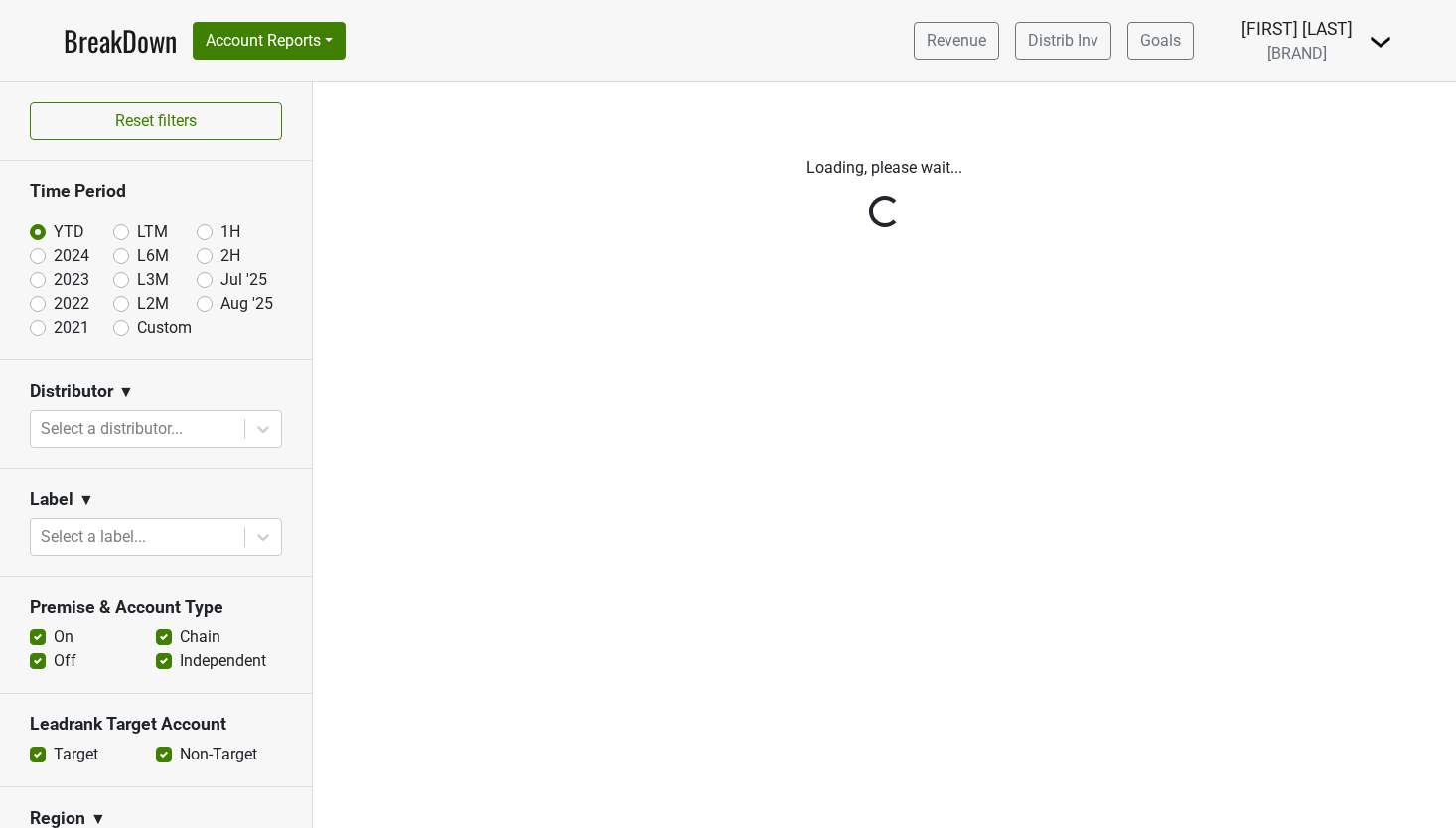 scroll, scrollTop: 0, scrollLeft: 0, axis: both 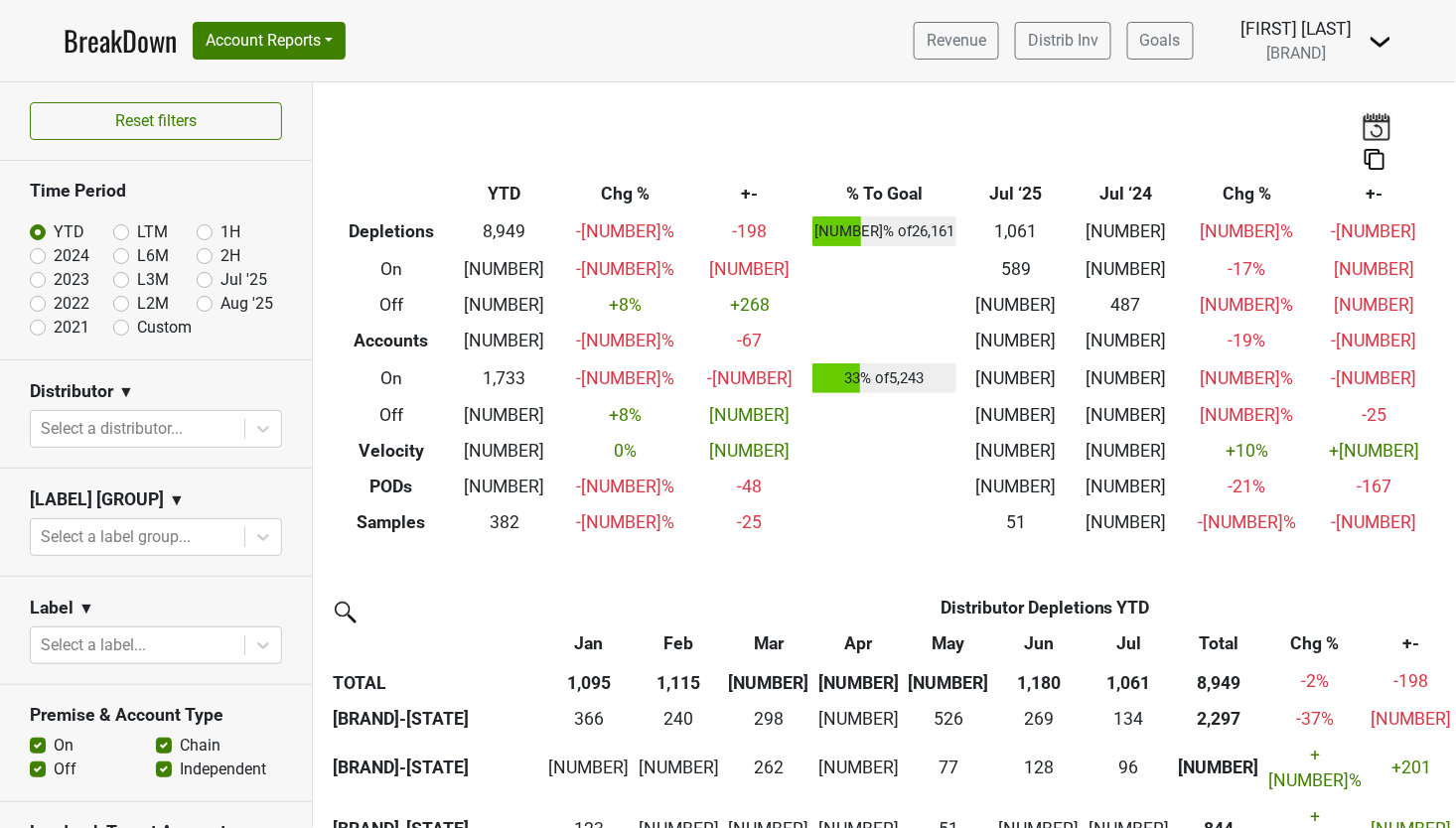 click on "Jul '25" at bounding box center [243, 280] 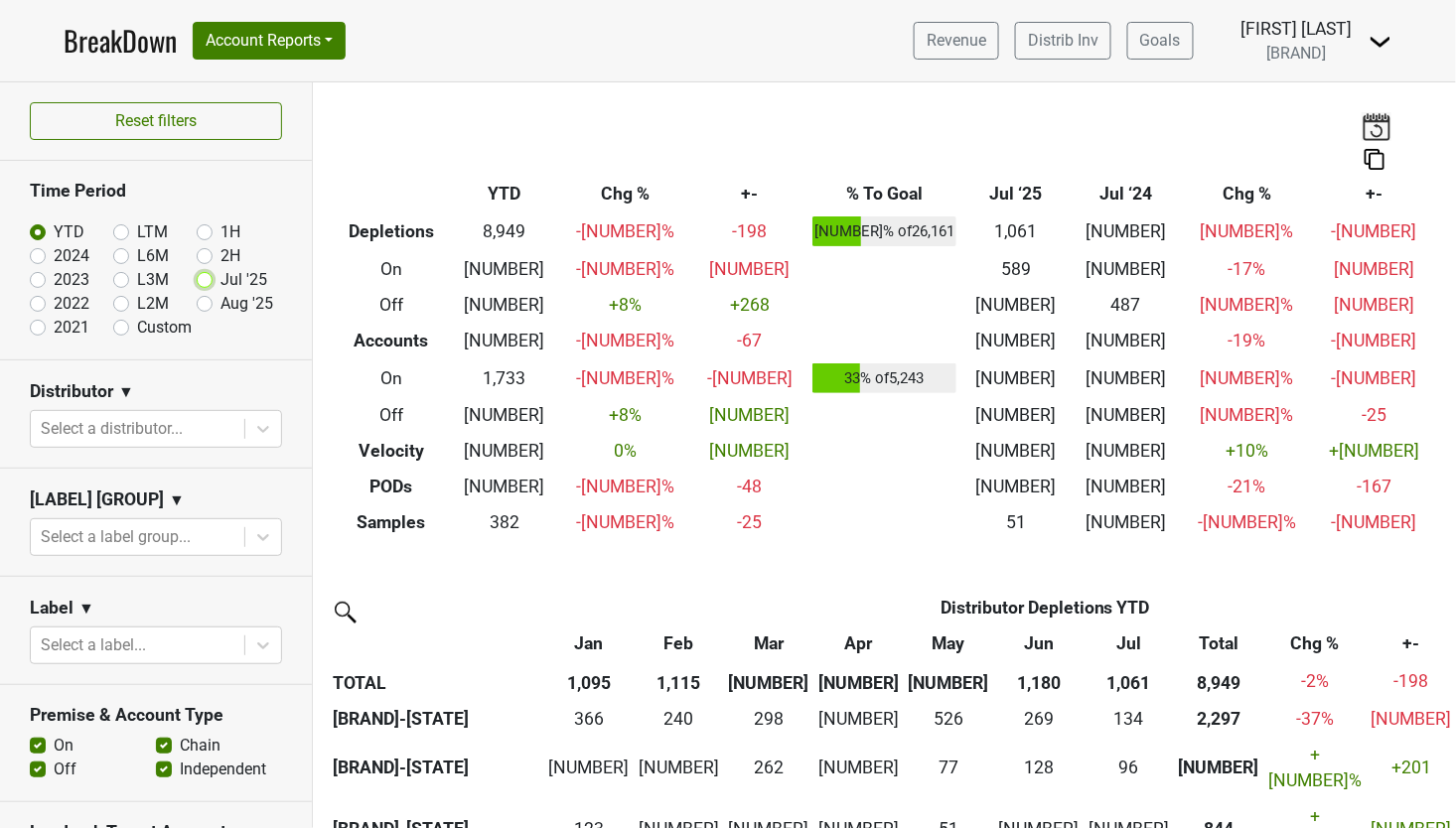 click on "Jul '25" at bounding box center [236, 278] 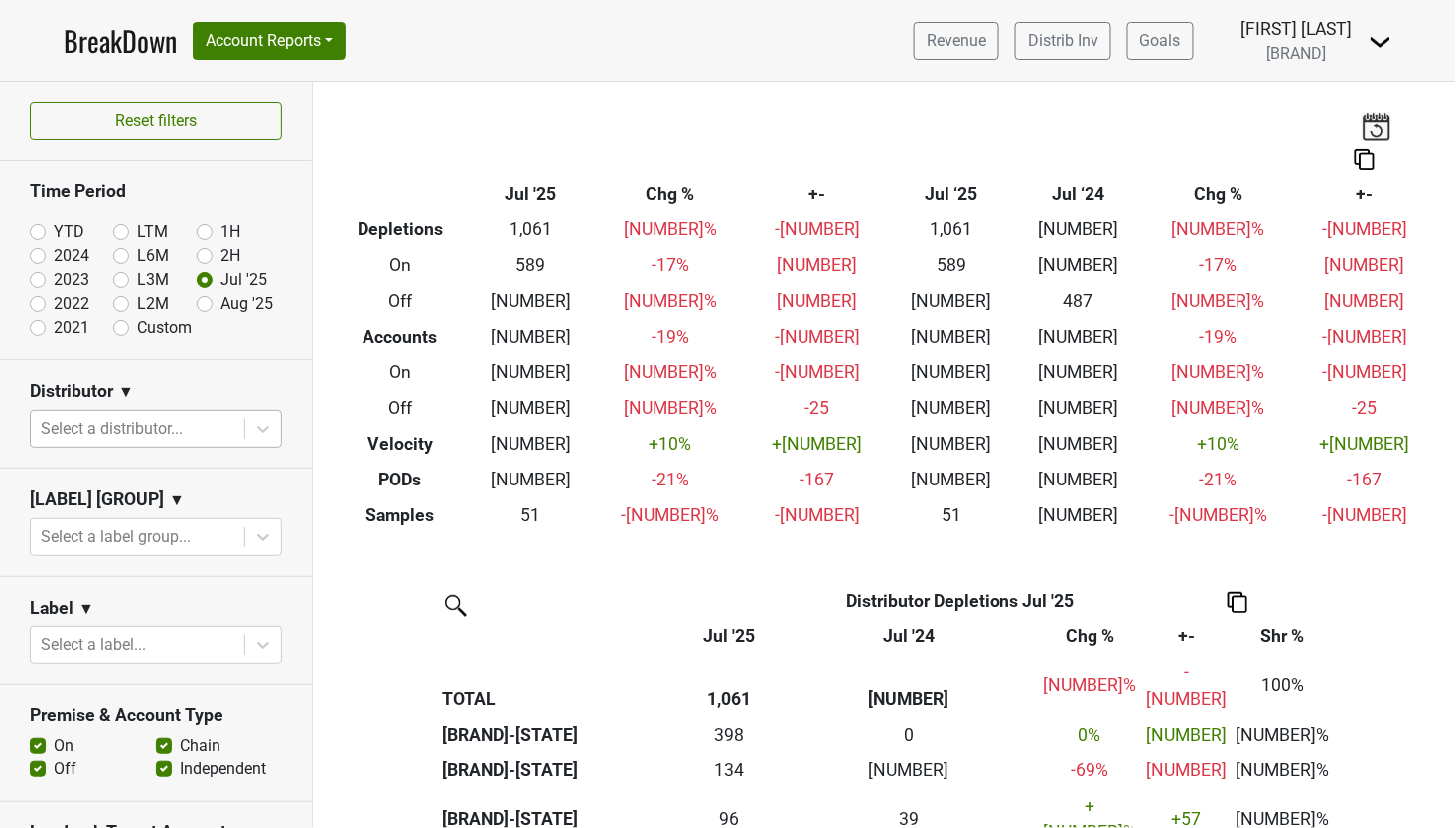 click at bounding box center (137, 429) 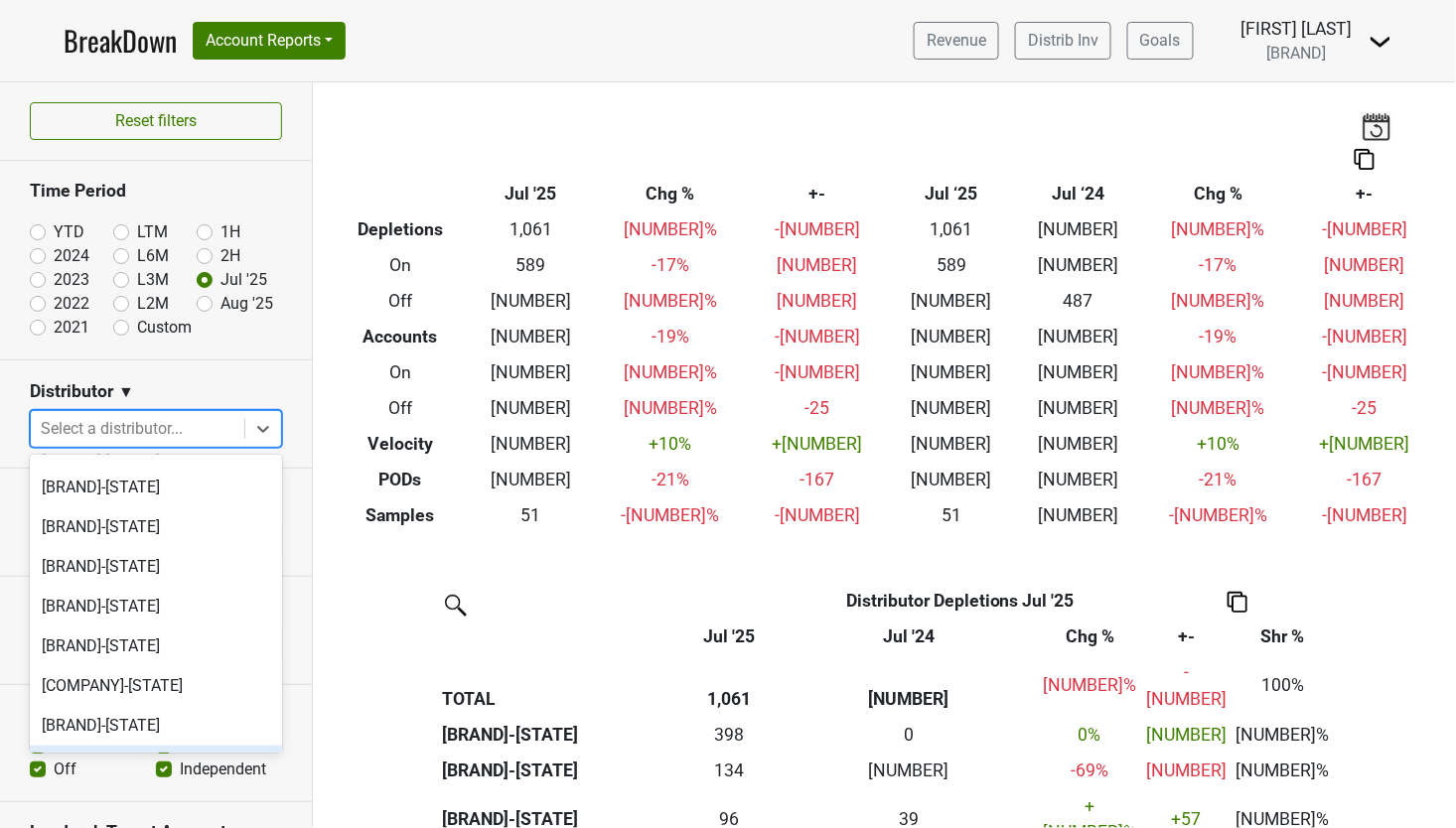 scroll, scrollTop: 1368, scrollLeft: 0, axis: vertical 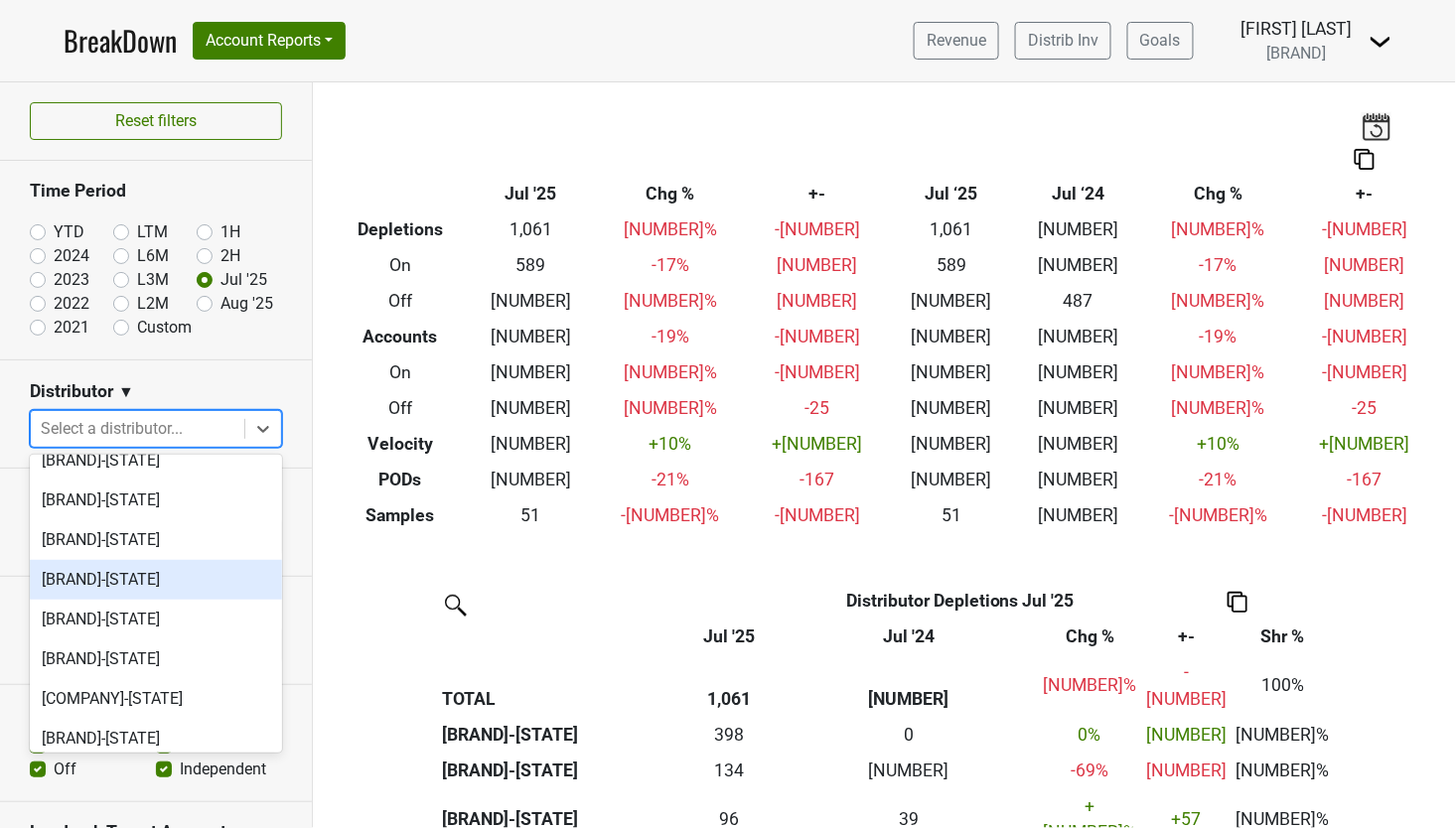click on "[BRAND]-[STATE]" at bounding box center [156, 580] 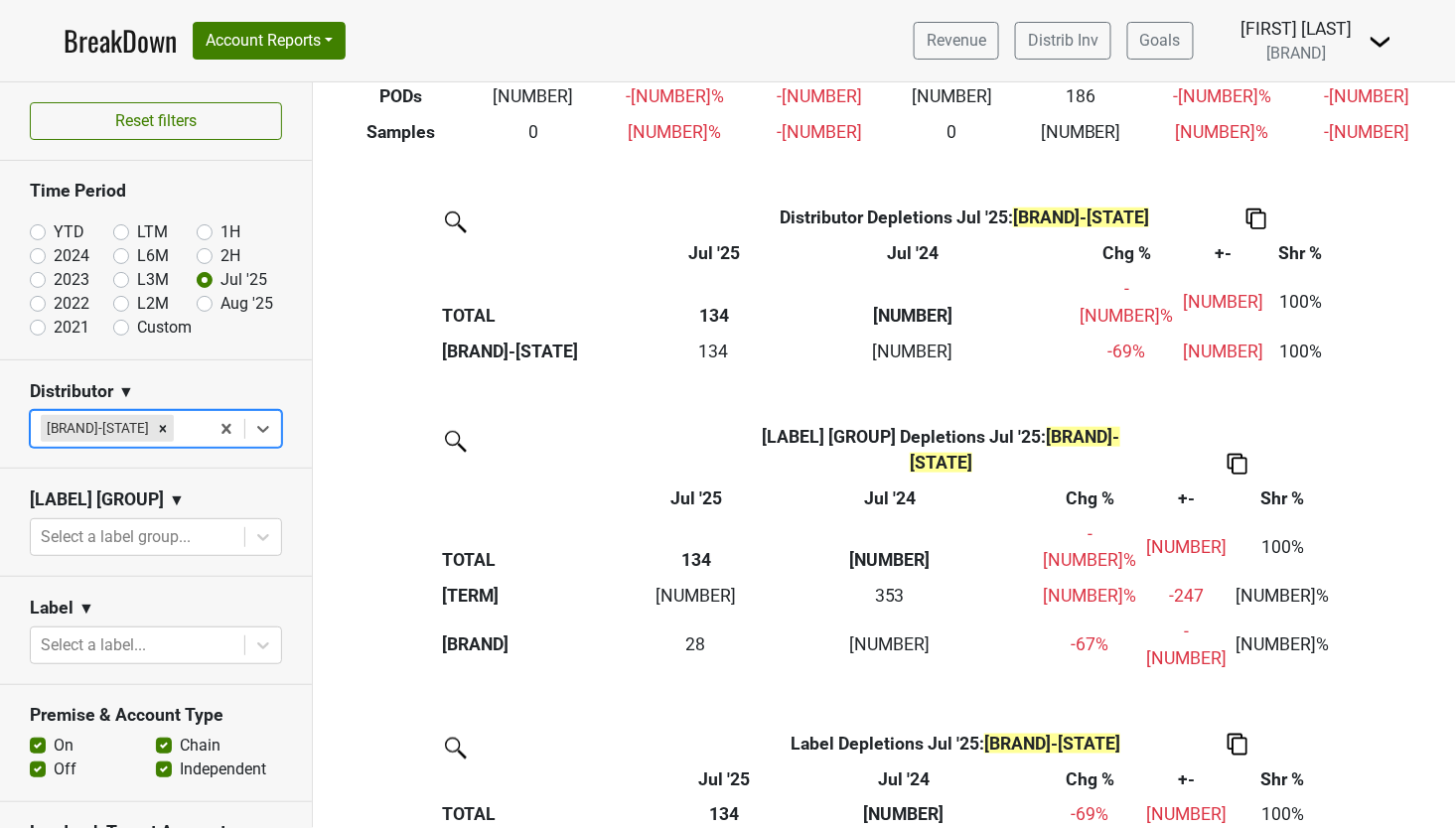 scroll, scrollTop: 0, scrollLeft: 0, axis: both 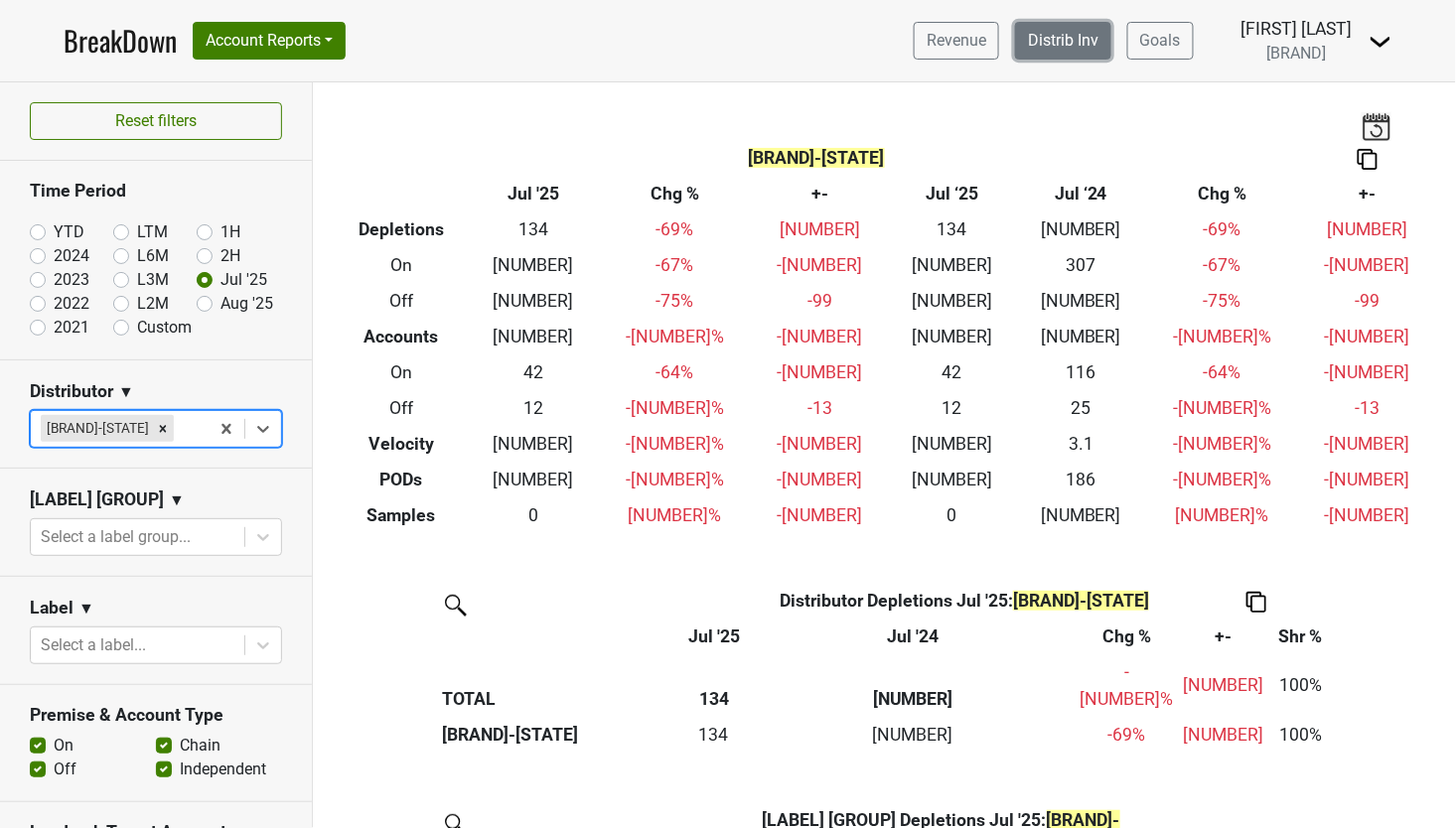 click on "Distrib Inv" at bounding box center [1063, 41] 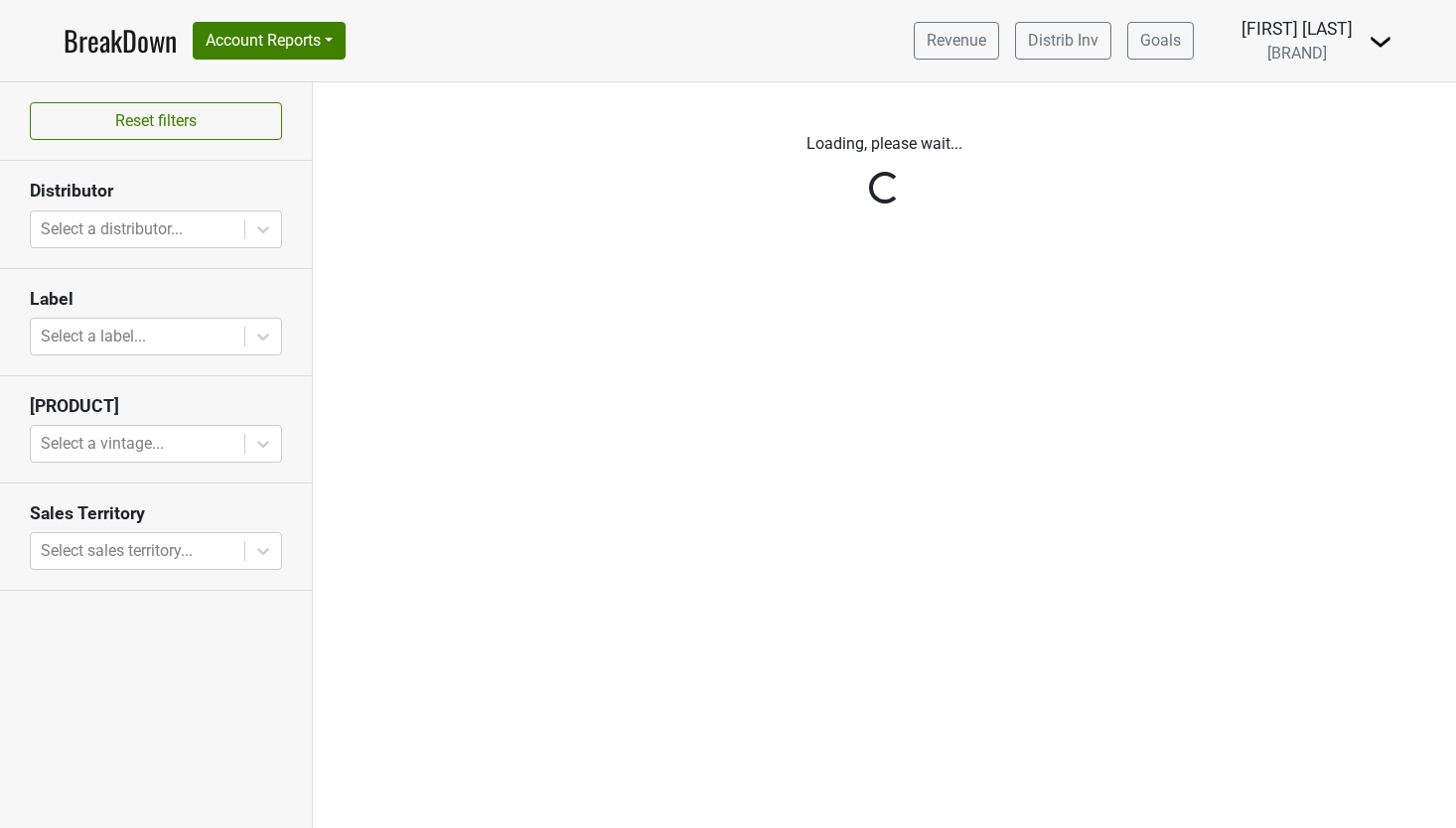 scroll, scrollTop: 0, scrollLeft: 0, axis: both 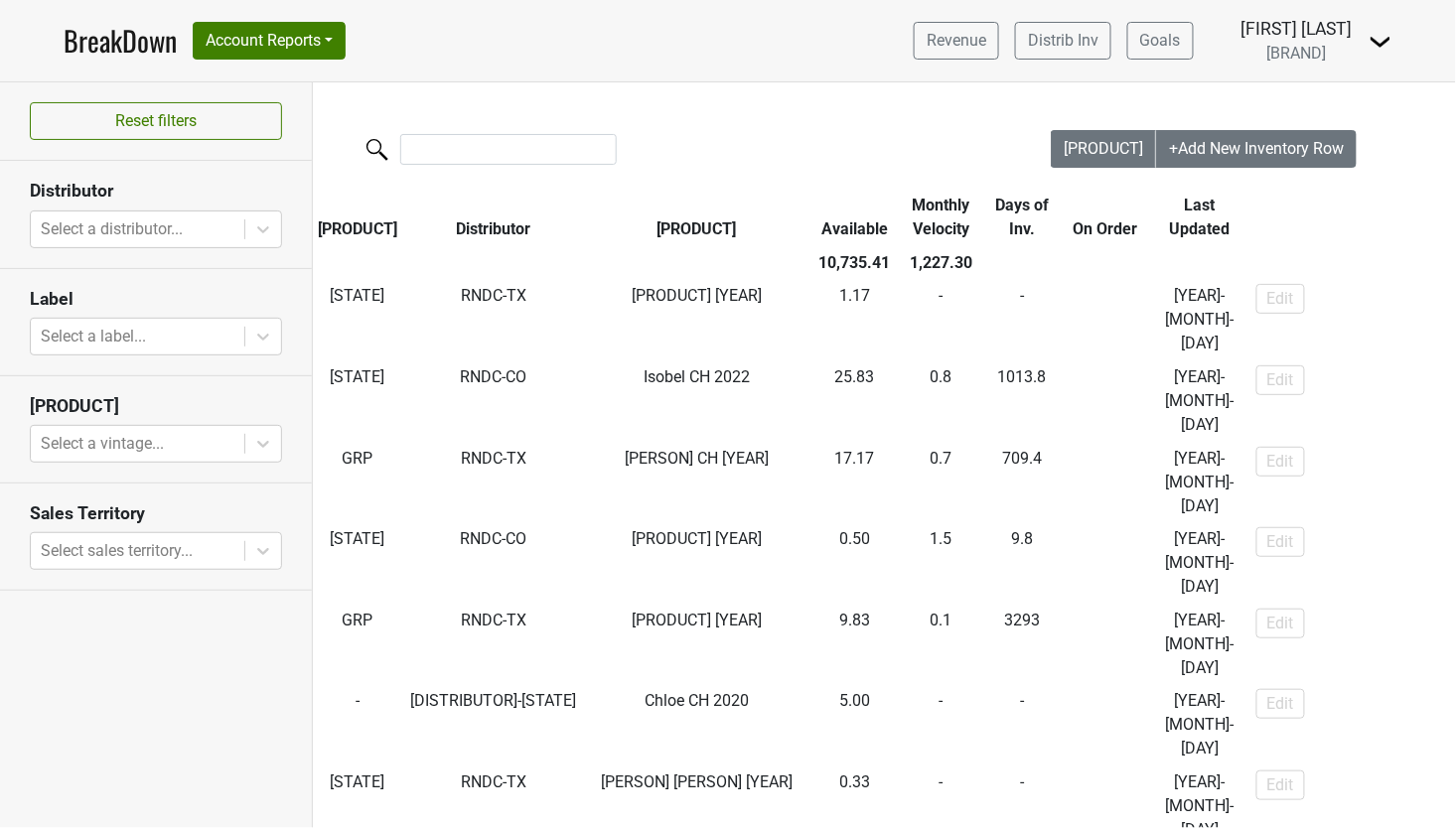 click on "Excel   +Add New Inventory Row   Warehouse Distributor Item Available Monthly Velocity Days of Inv. On Order Last Updated     10,735.41 1,227.30   LUB RNDC-TX CH Wester Reach 2022 1.17 - - 2025-08-05 Edit DEN RNDC-CO Isobel CH 2022 25.83 0.8 1013.8 2025-08-05 Edit GRP RNDC-TX Chloe CH 2022 17.17 0.7 709.4 2025-08-05 Edit DEN RNDC-CO Isobel CH 2021 0.50 1.5 9.8 2025-08-05 Edit GRP RNDC-TX Montecillo CS 2022 9.83 0.1 3293 2025-08-05 Edit - Breakthru-DE Chloe CH 2020 5.00 - - 2025-08-05 Edit LUB RNDC-TX Wester Reach PN 2019 0.33 - - 2025-08-05 Edit - Breakthru-DE CH Wester Reach 2021 0.50 - - 2025-08-05 Edit GRP RNDC-TX Eddie's SY 2022 2.00 - - 2025-08-05 Edit LUB RNDC-TX Wester Reach PN 2022 2.00 - - 2025-08-05 Edit DEN RNDC-CO HHS Chardonnay 2022 17.00 3.2 157.0 2025-08-05 Edit GRP RNDC-TX Chloe CH 2021 1.17 - - 2025-08-05 Edit - Breakthru-DE CH Wester Reach 2022 0.83 - 105 2025-08-05 Edit DEN RNDC-CO MacIntyre PN 2022 5.50 1.4 120 2025-08-05 Edit - Breakthru-DE CH Wester Reach 2023 3.00 - 84 2025-08-05 -" at bounding box center [884, 34860] 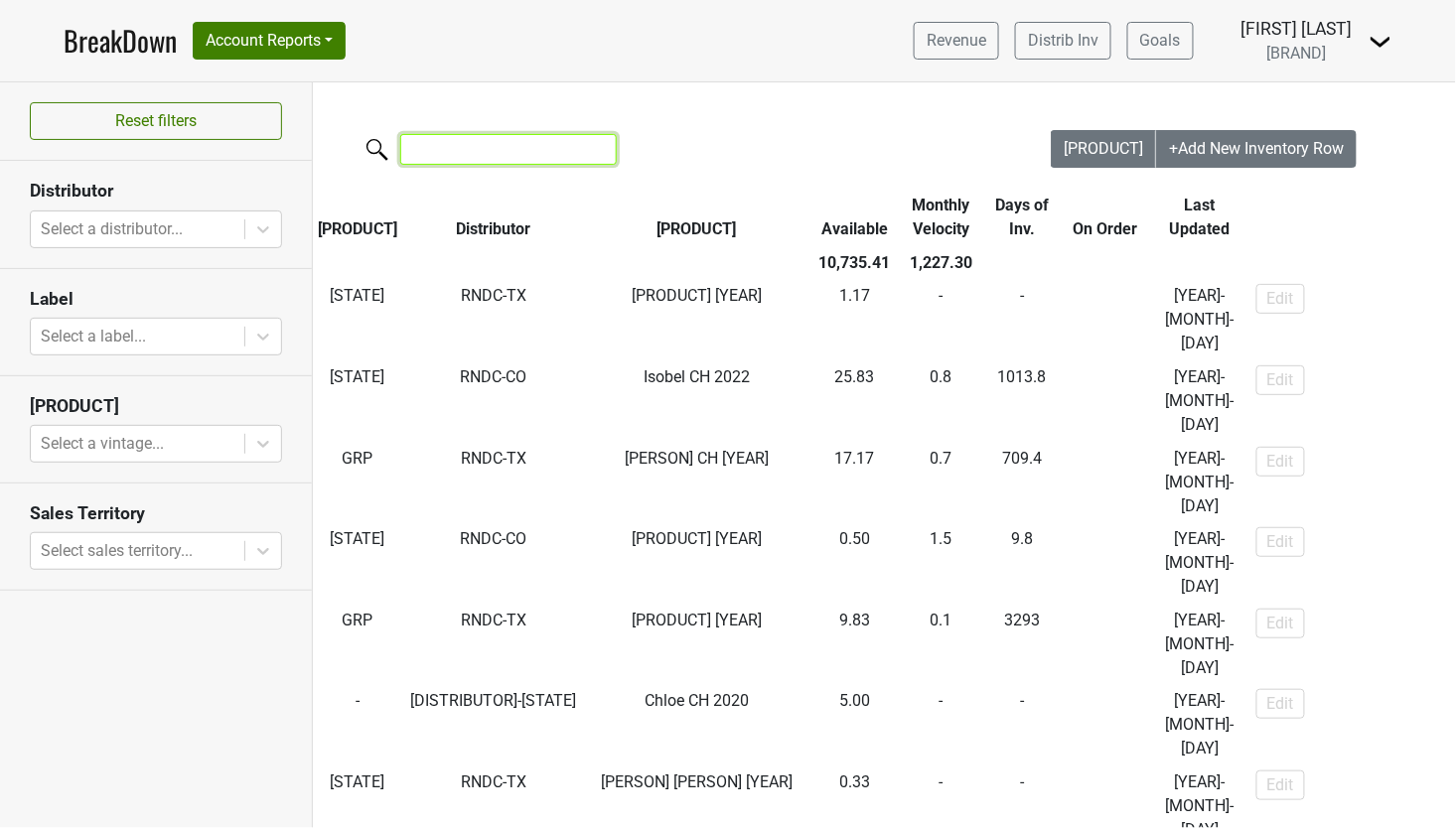 click at bounding box center [509, 149] 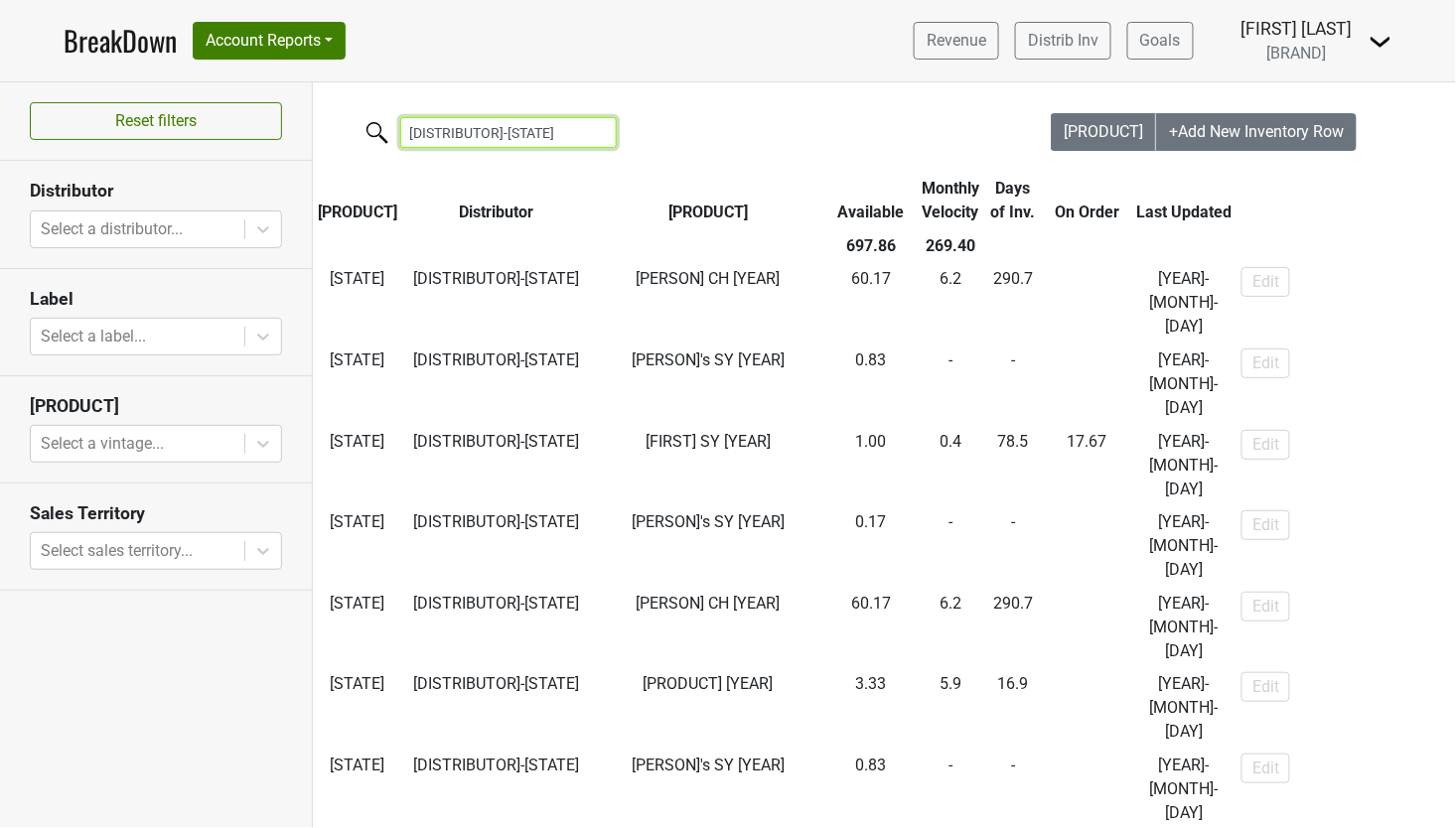 scroll, scrollTop: 0, scrollLeft: 0, axis: both 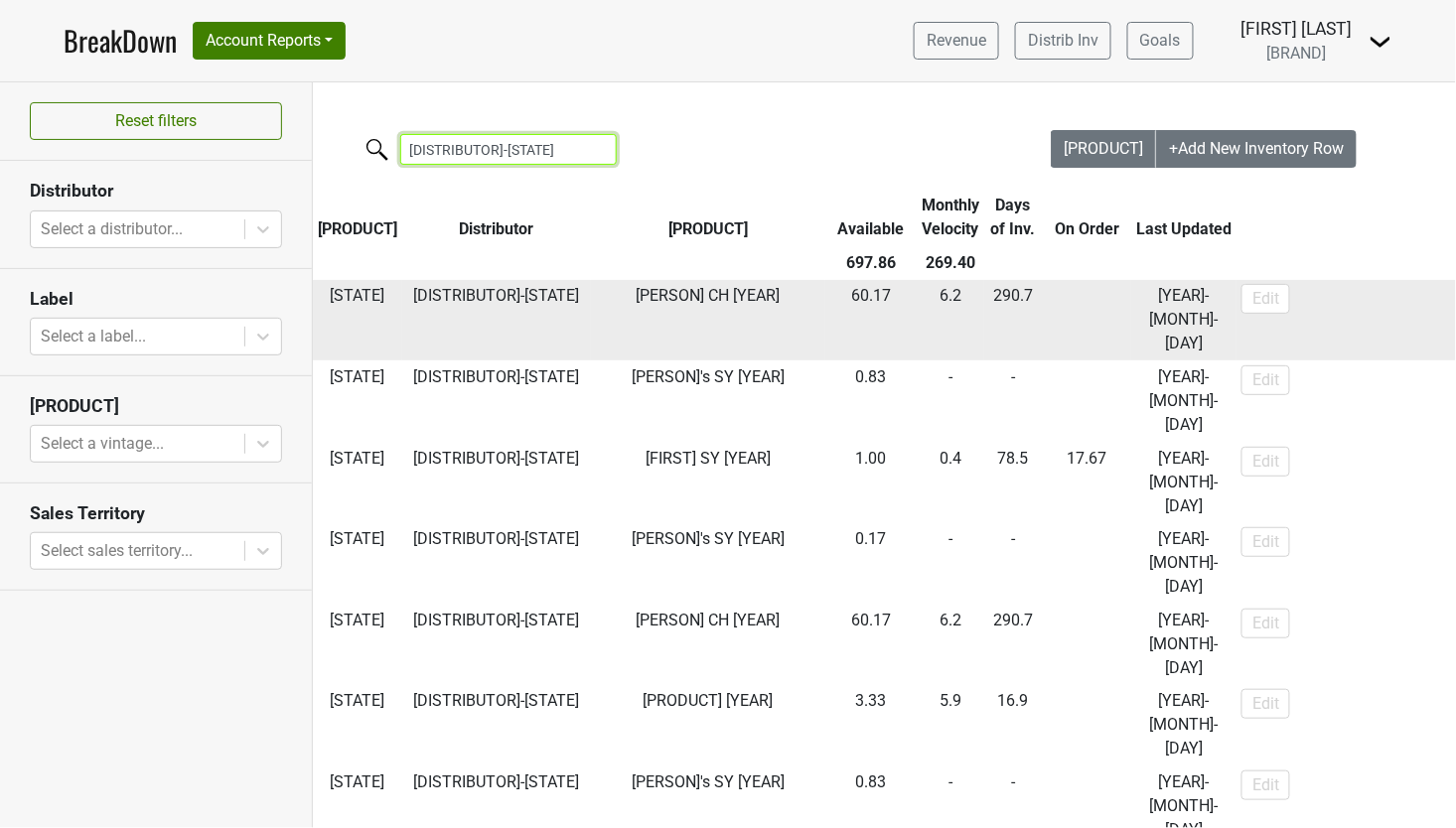 type on "[CITY]-CA" 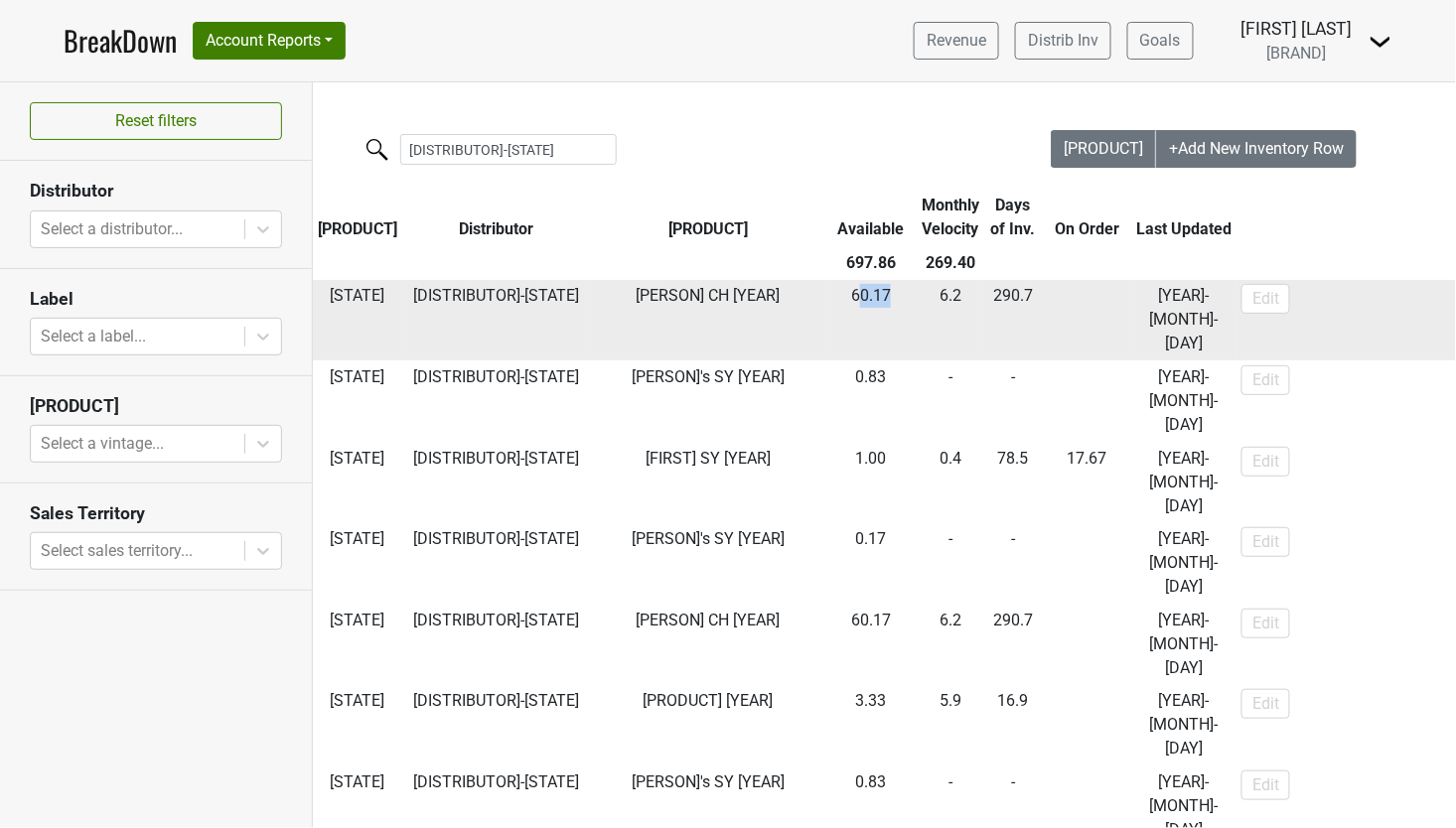 drag, startPoint x: 853, startPoint y: 291, endPoint x: 911, endPoint y: 307, distance: 60.166436 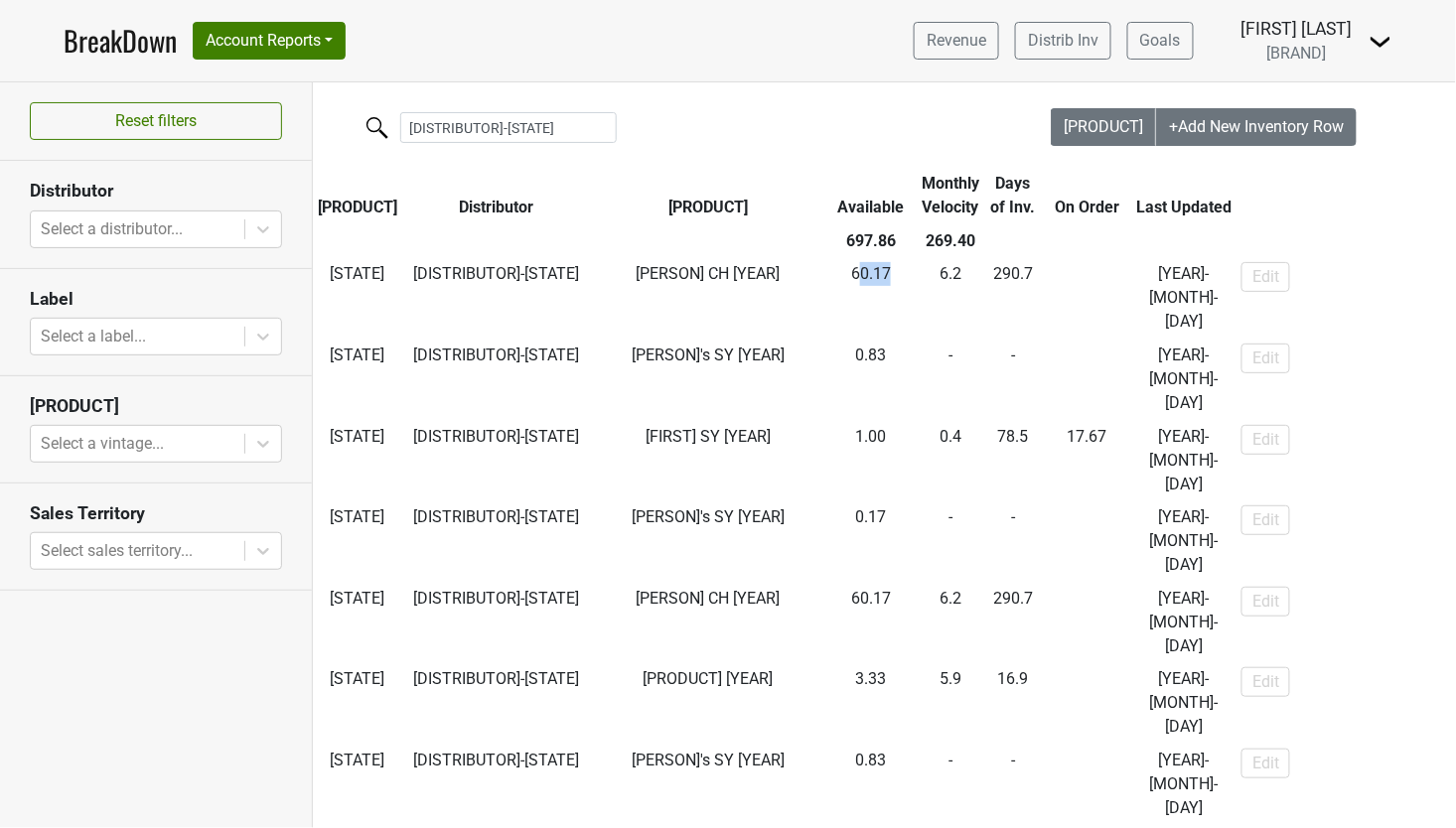 scroll, scrollTop: 0, scrollLeft: 0, axis: both 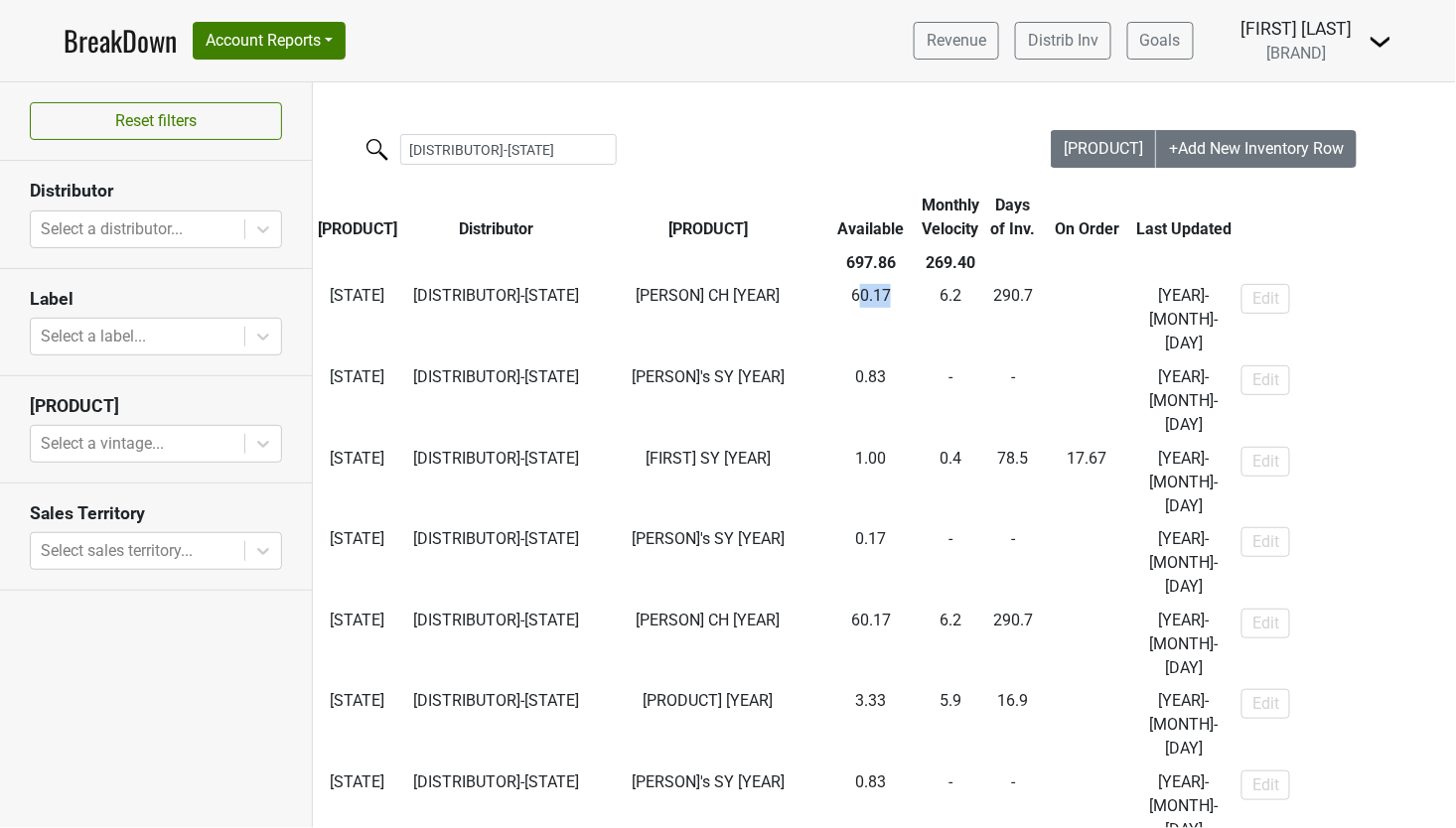 click on "BreakDown" at bounding box center (120, 41) 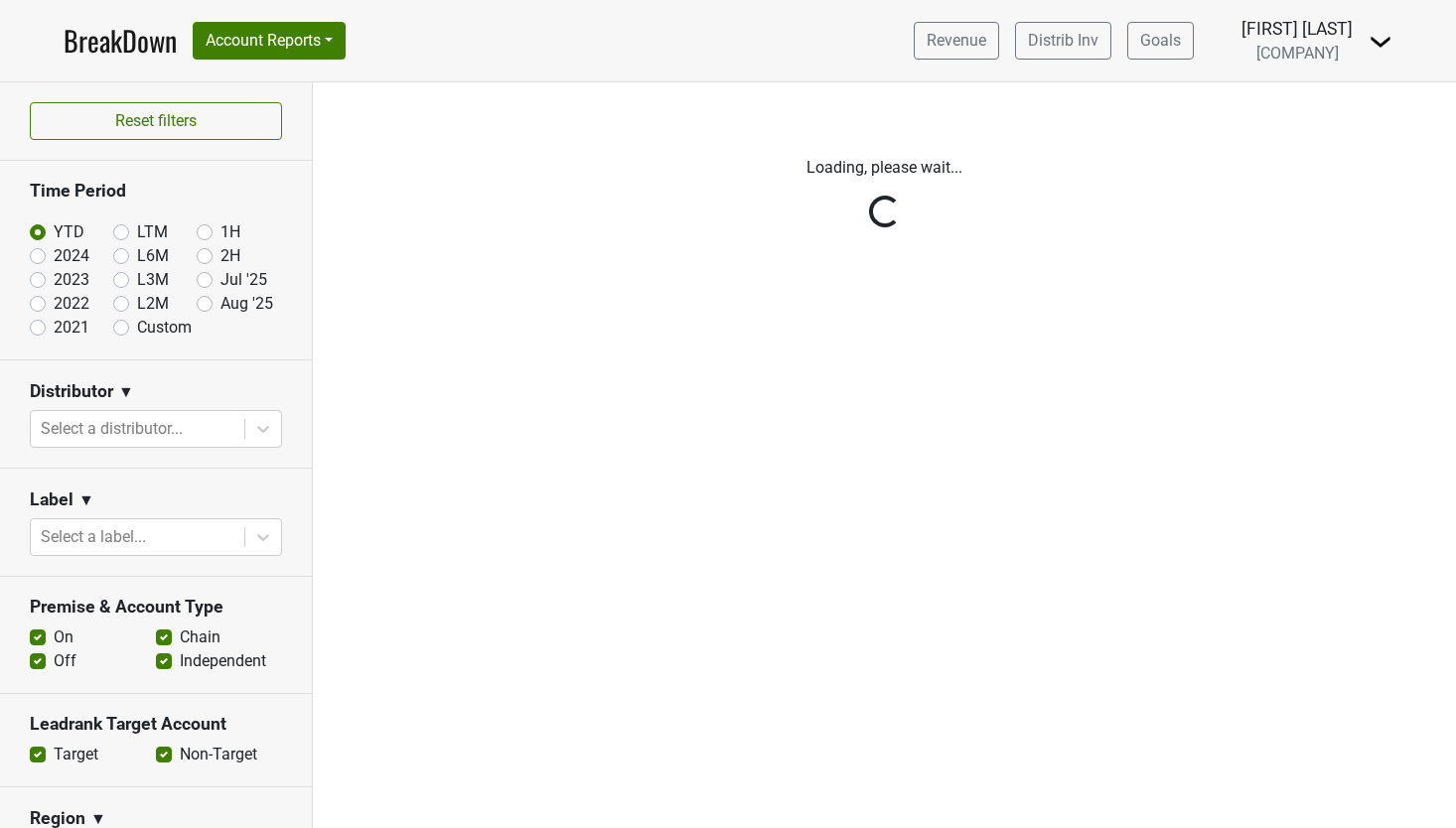 scroll, scrollTop: 0, scrollLeft: 0, axis: both 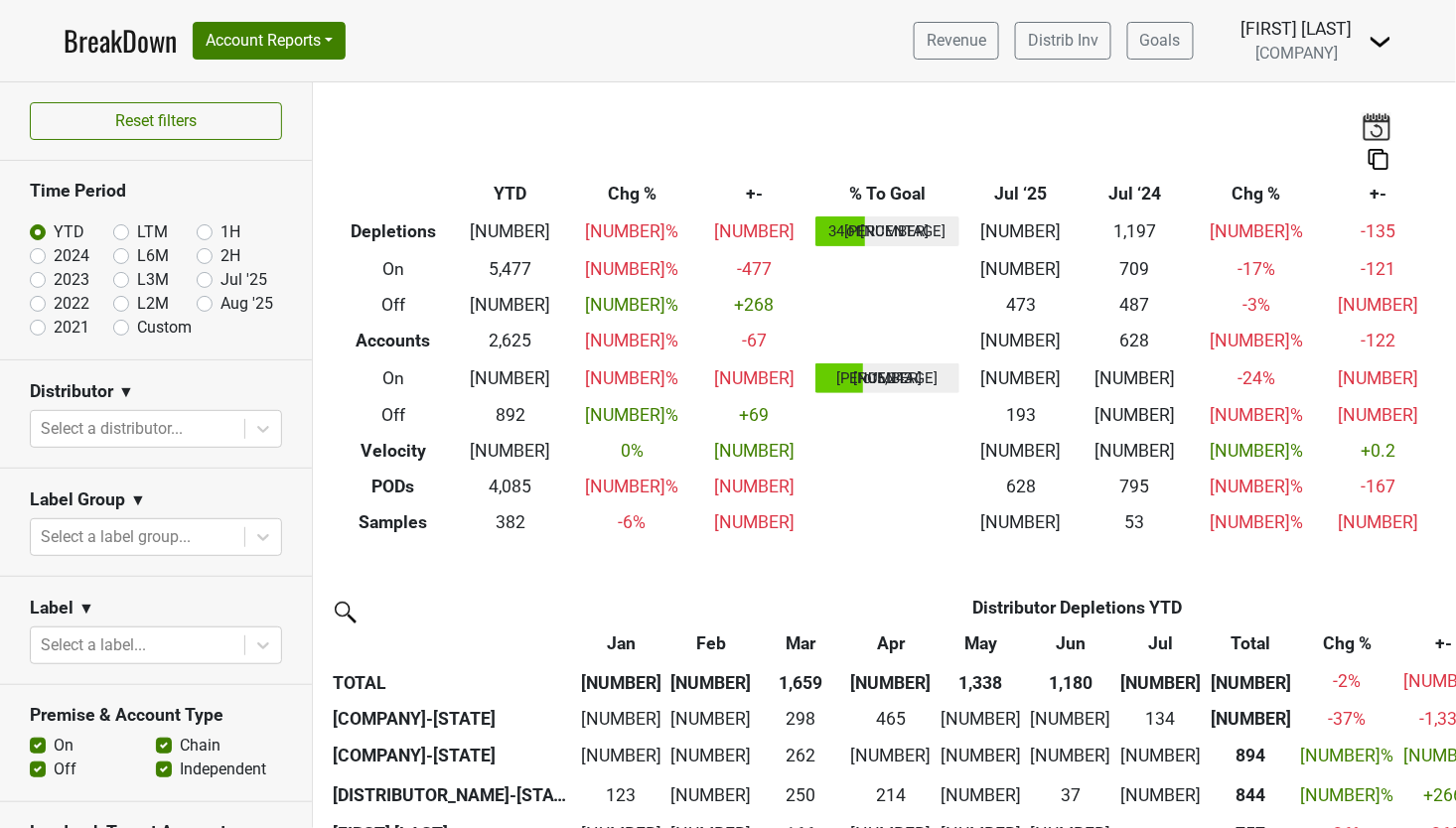 click on "BreakDown" at bounding box center (120, 41) 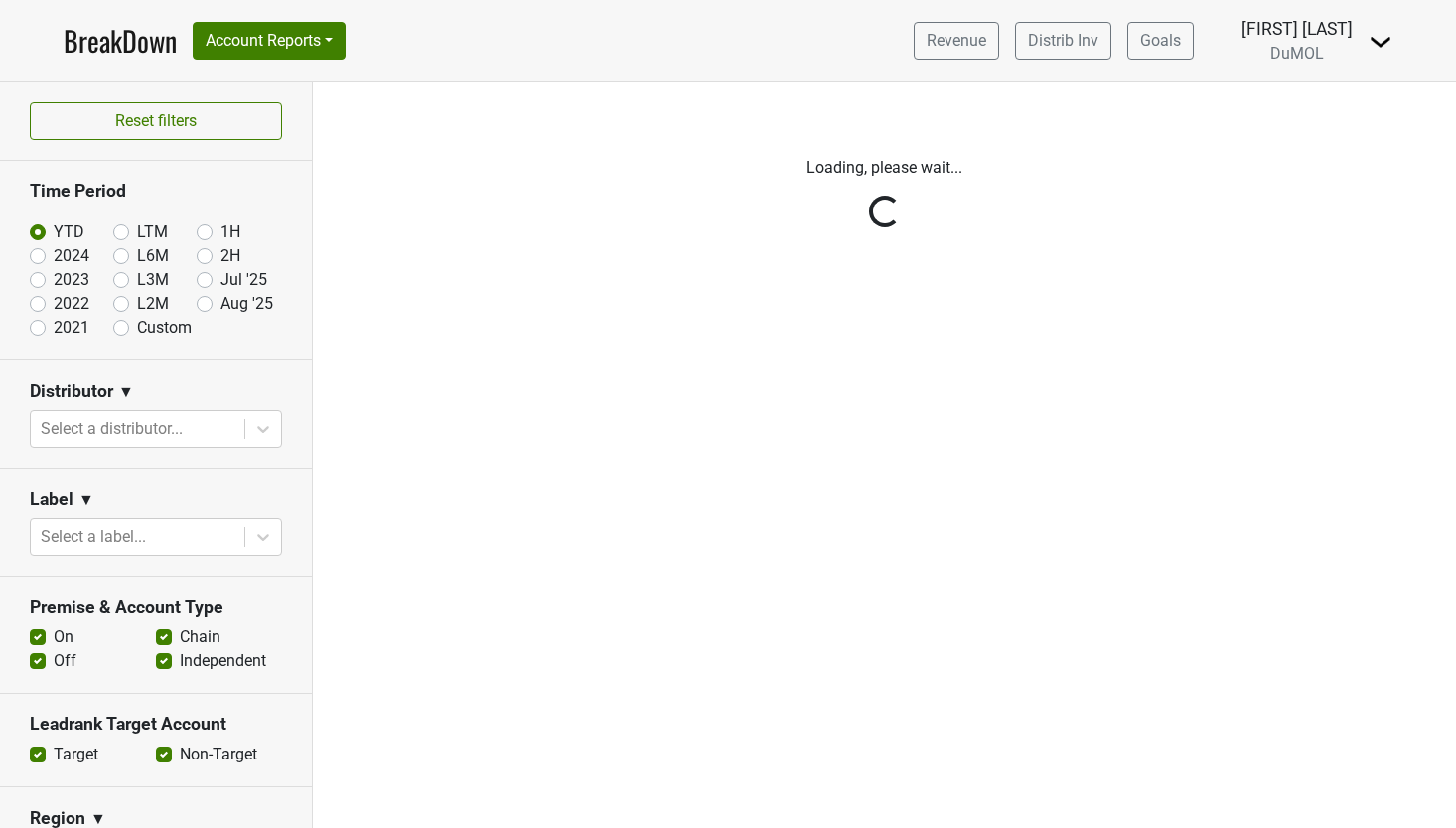 scroll, scrollTop: 0, scrollLeft: 0, axis: both 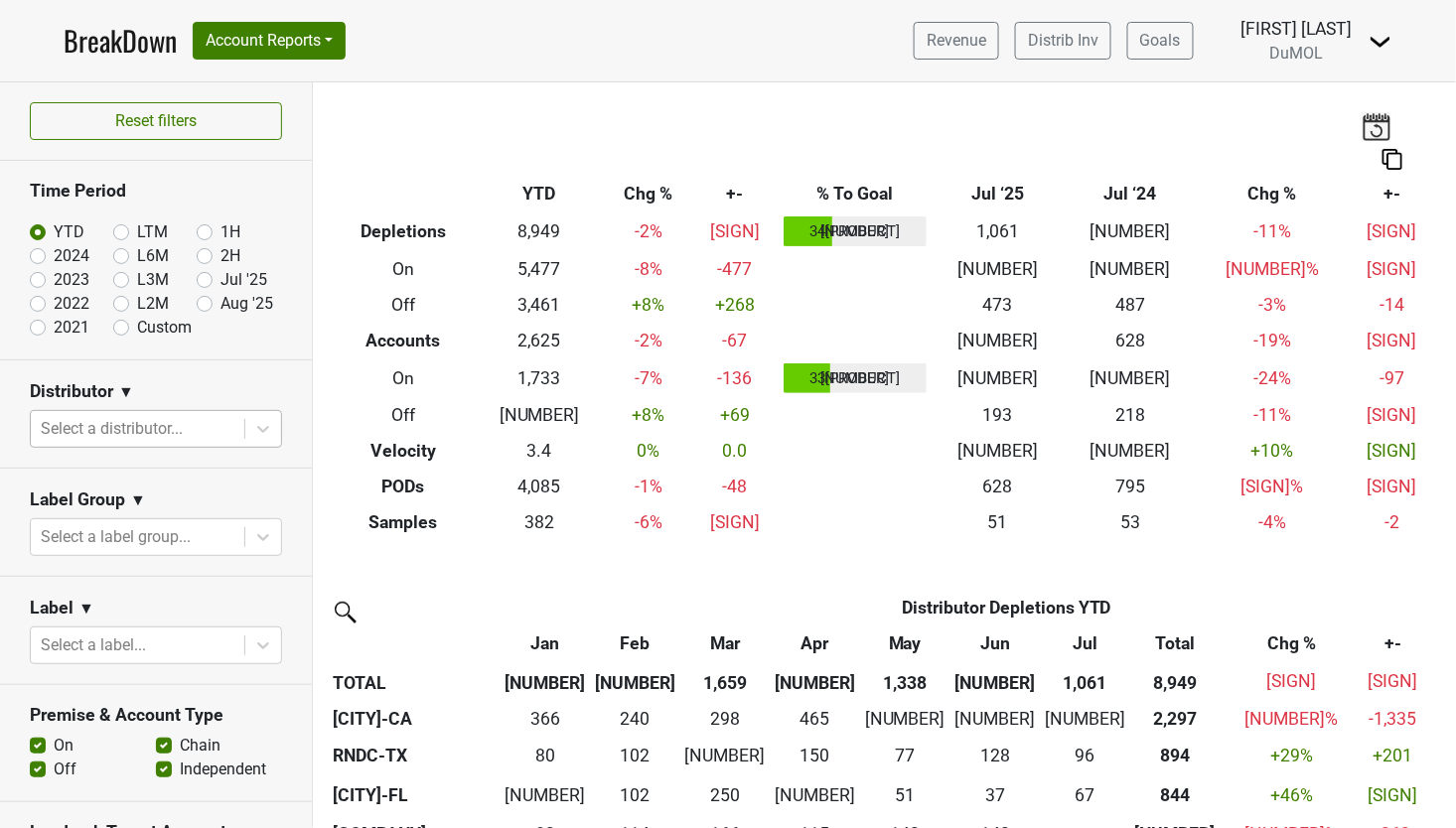 click at bounding box center (137, 429) 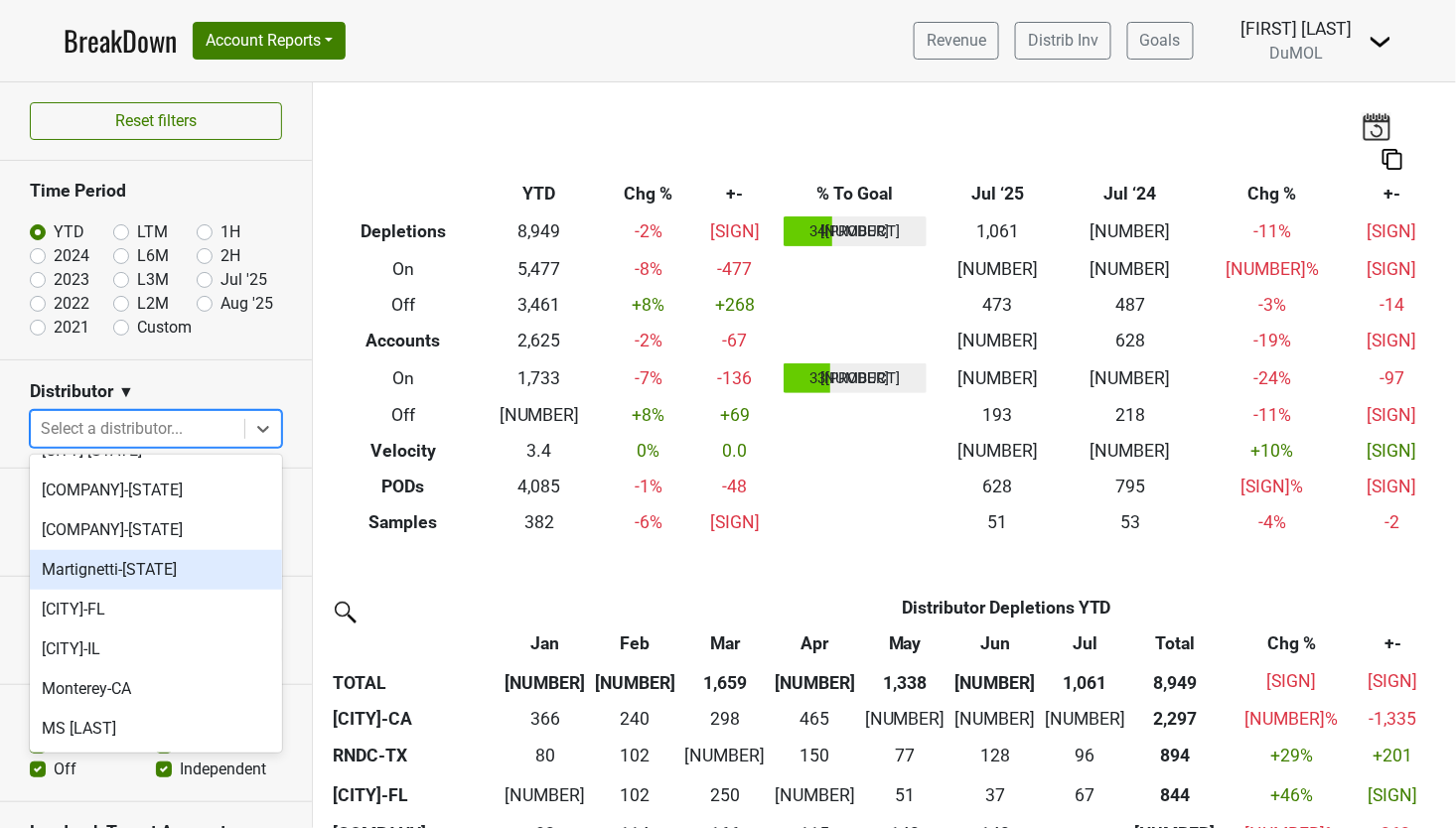 scroll, scrollTop: 931, scrollLeft: 0, axis: vertical 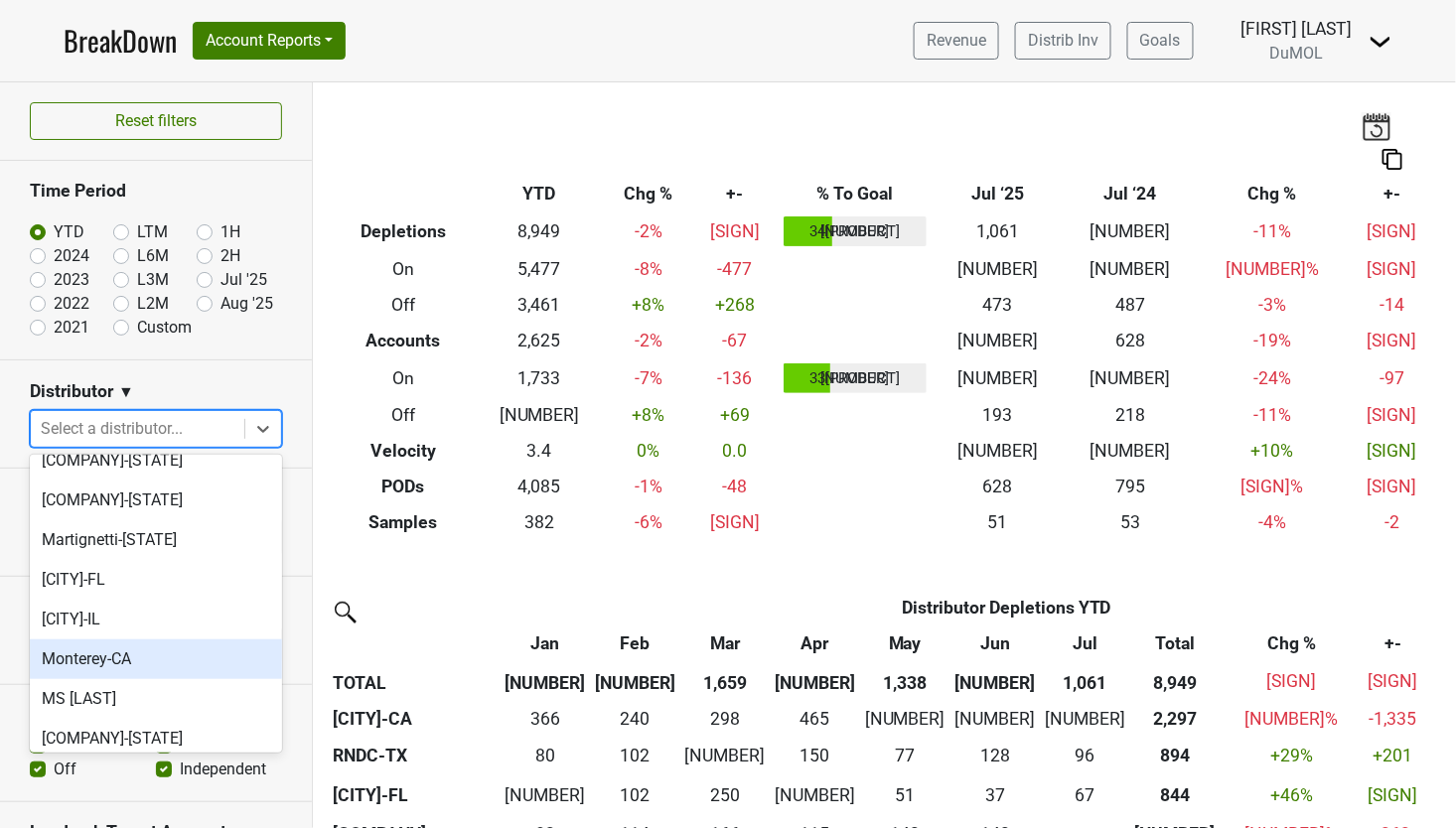click on "[BRAND]-[STATE]" at bounding box center [156, 659] 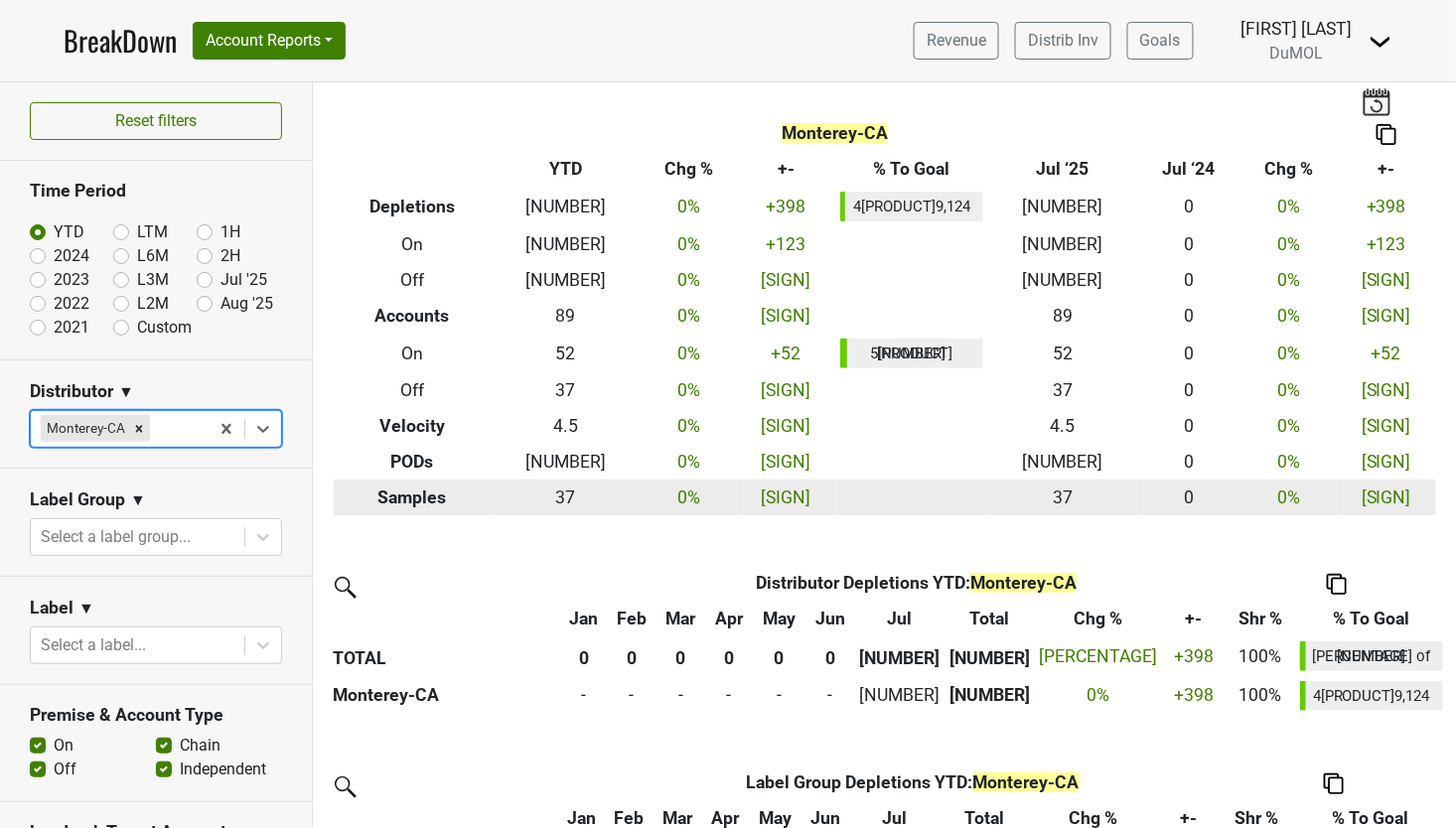 scroll, scrollTop: 82, scrollLeft: 0, axis: vertical 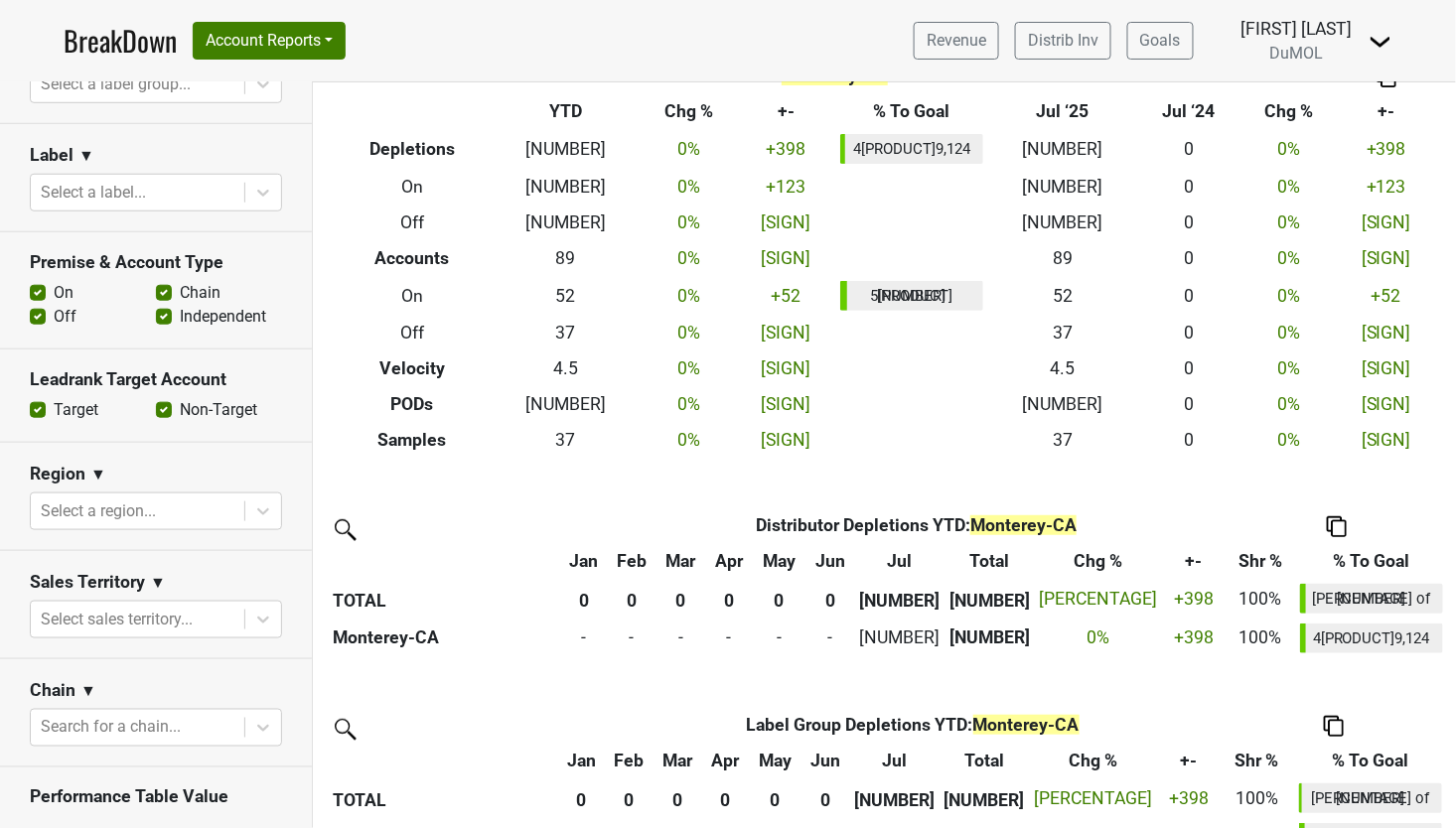 click on "On" at bounding box center [64, 293] 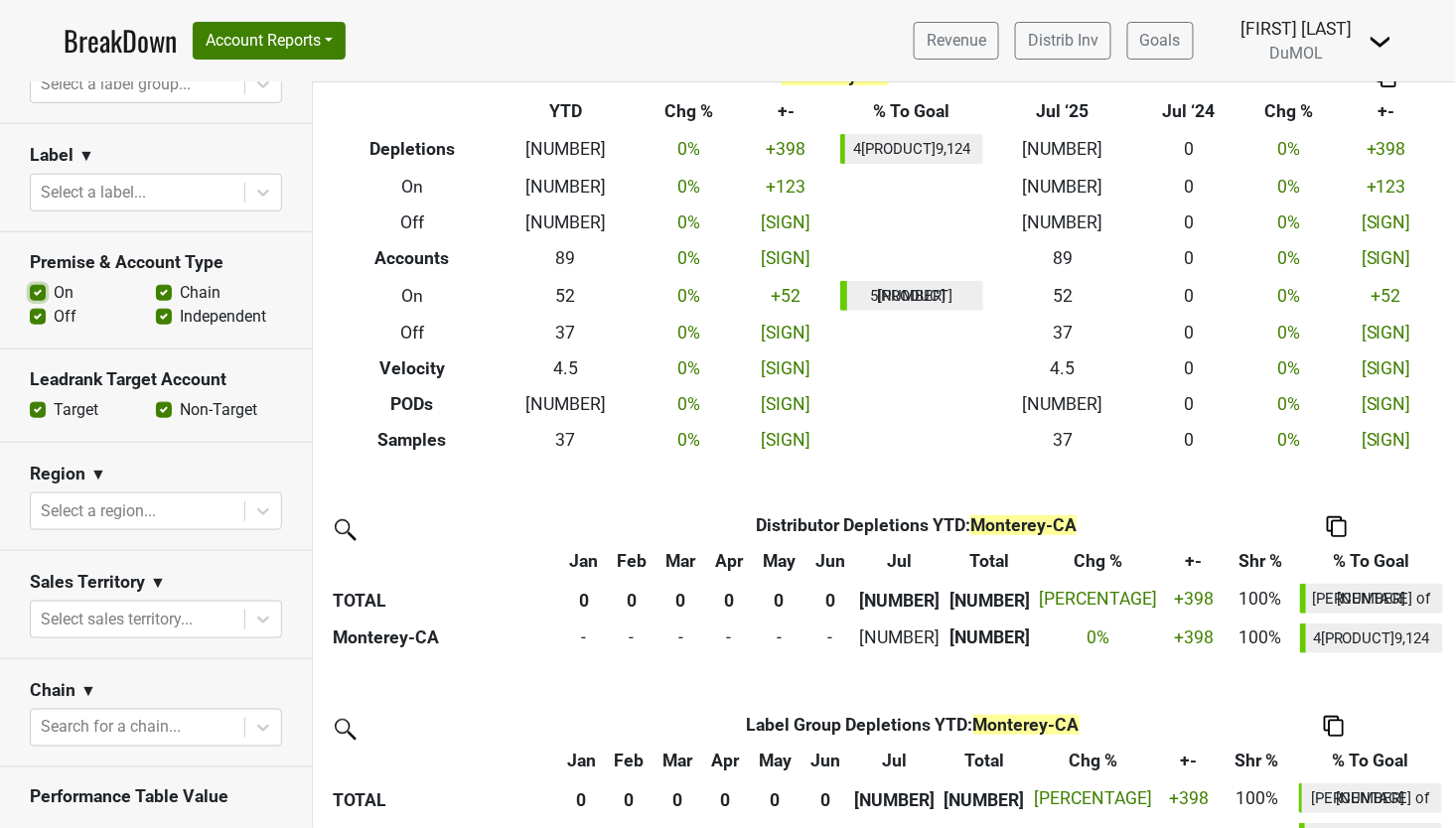 click on "On" at bounding box center (38, 291) 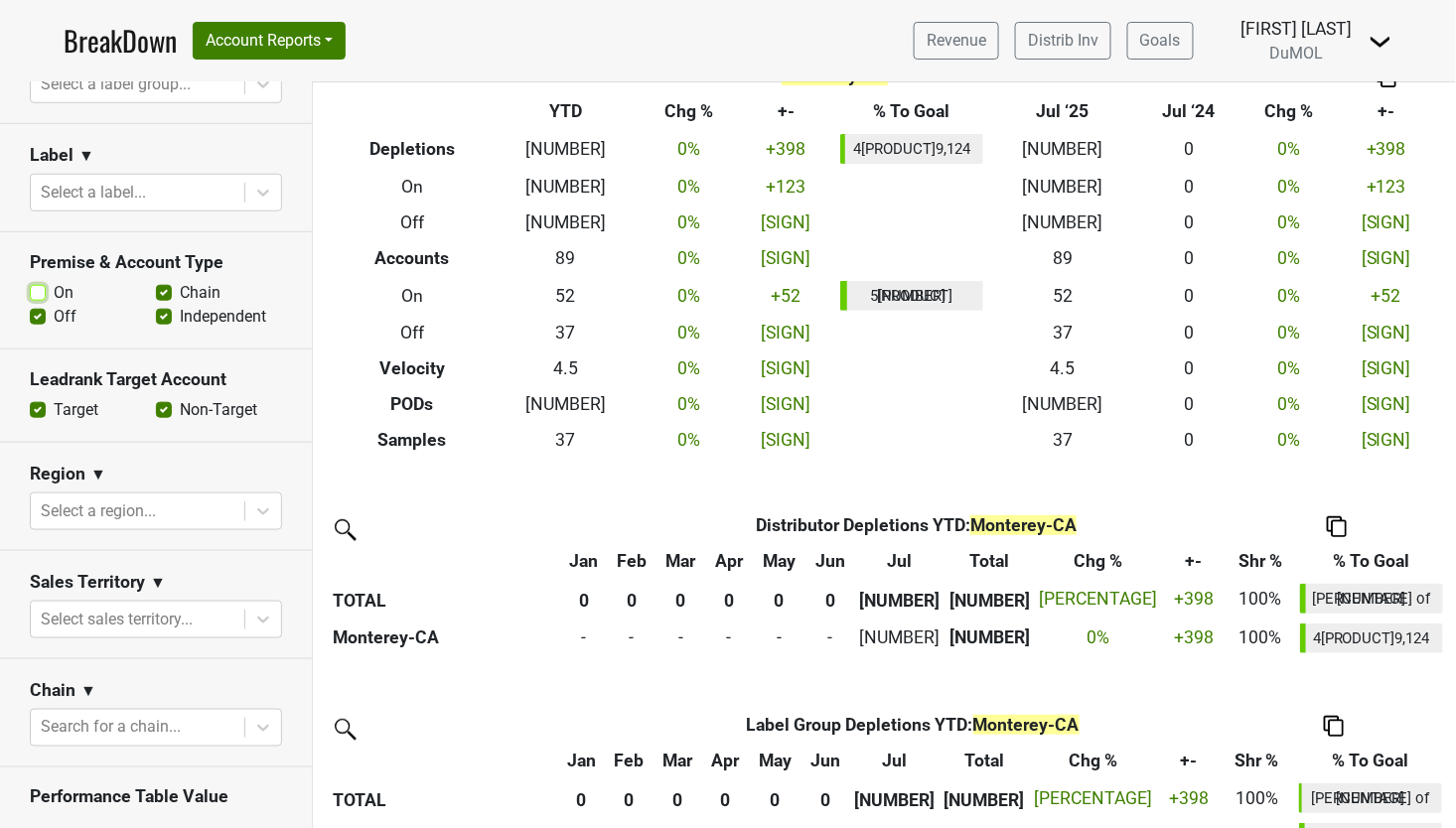 scroll, scrollTop: 0, scrollLeft: 0, axis: both 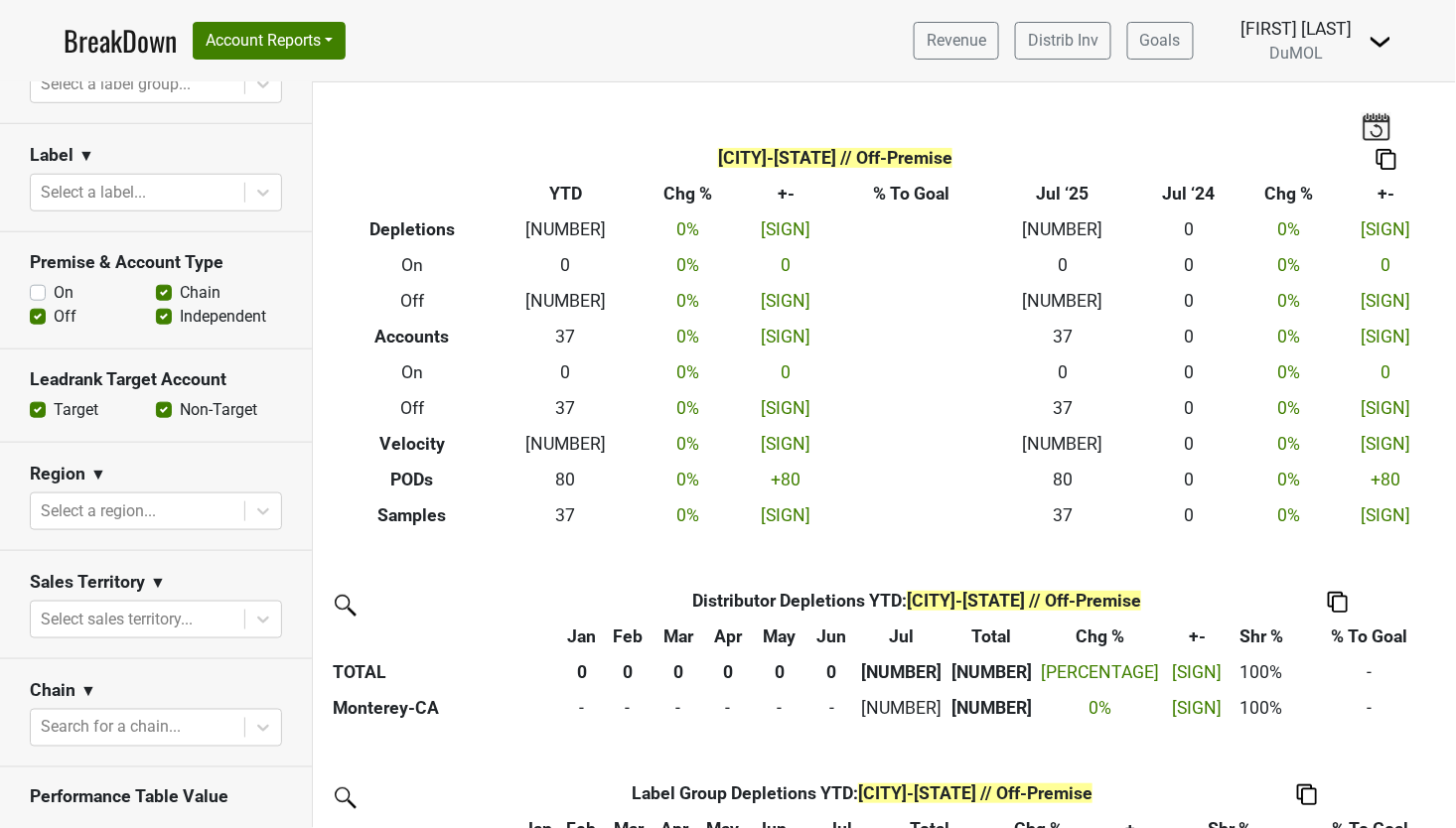click on "On" at bounding box center [92, 293] 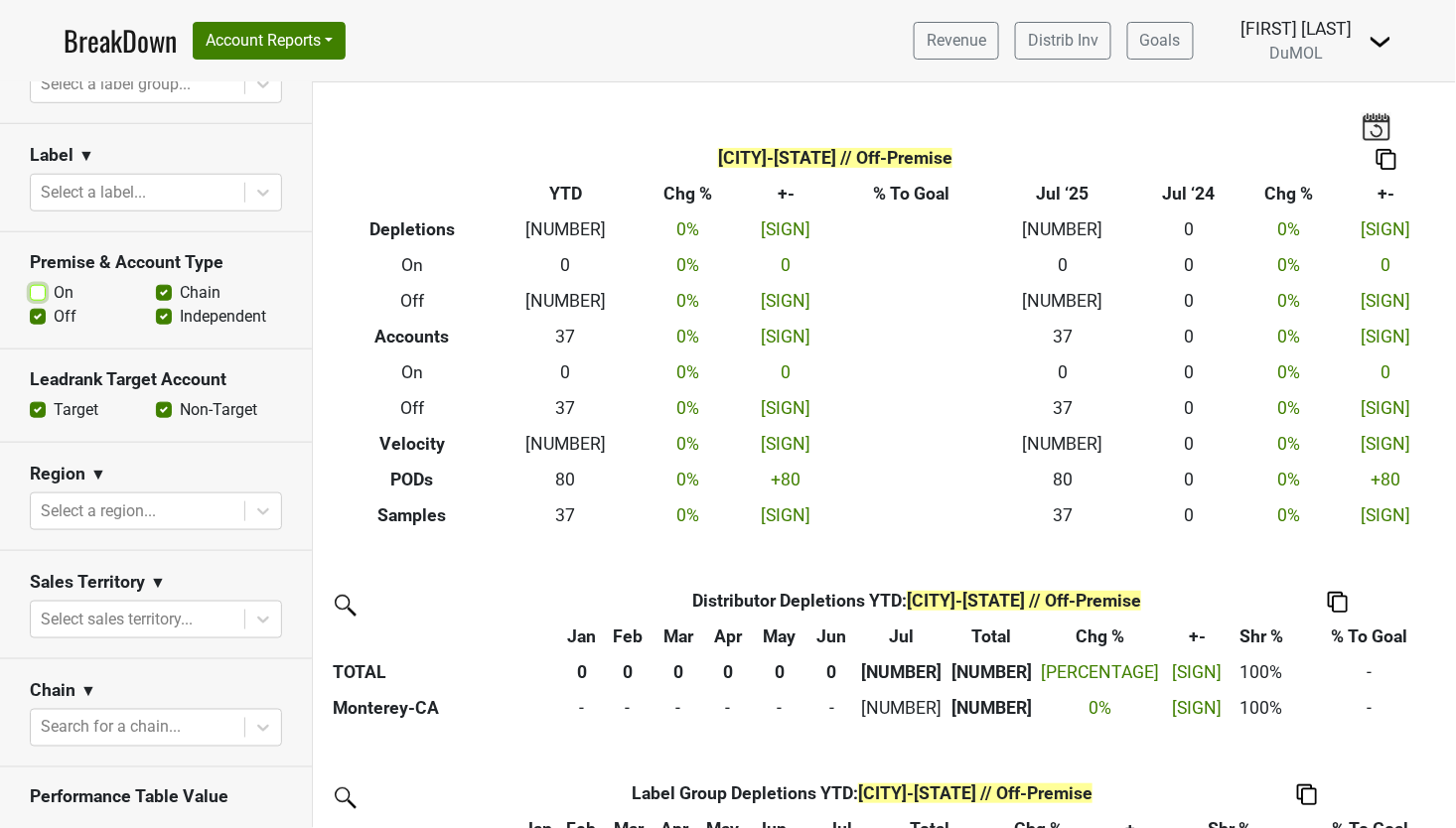 click on "On" at bounding box center [38, 291] 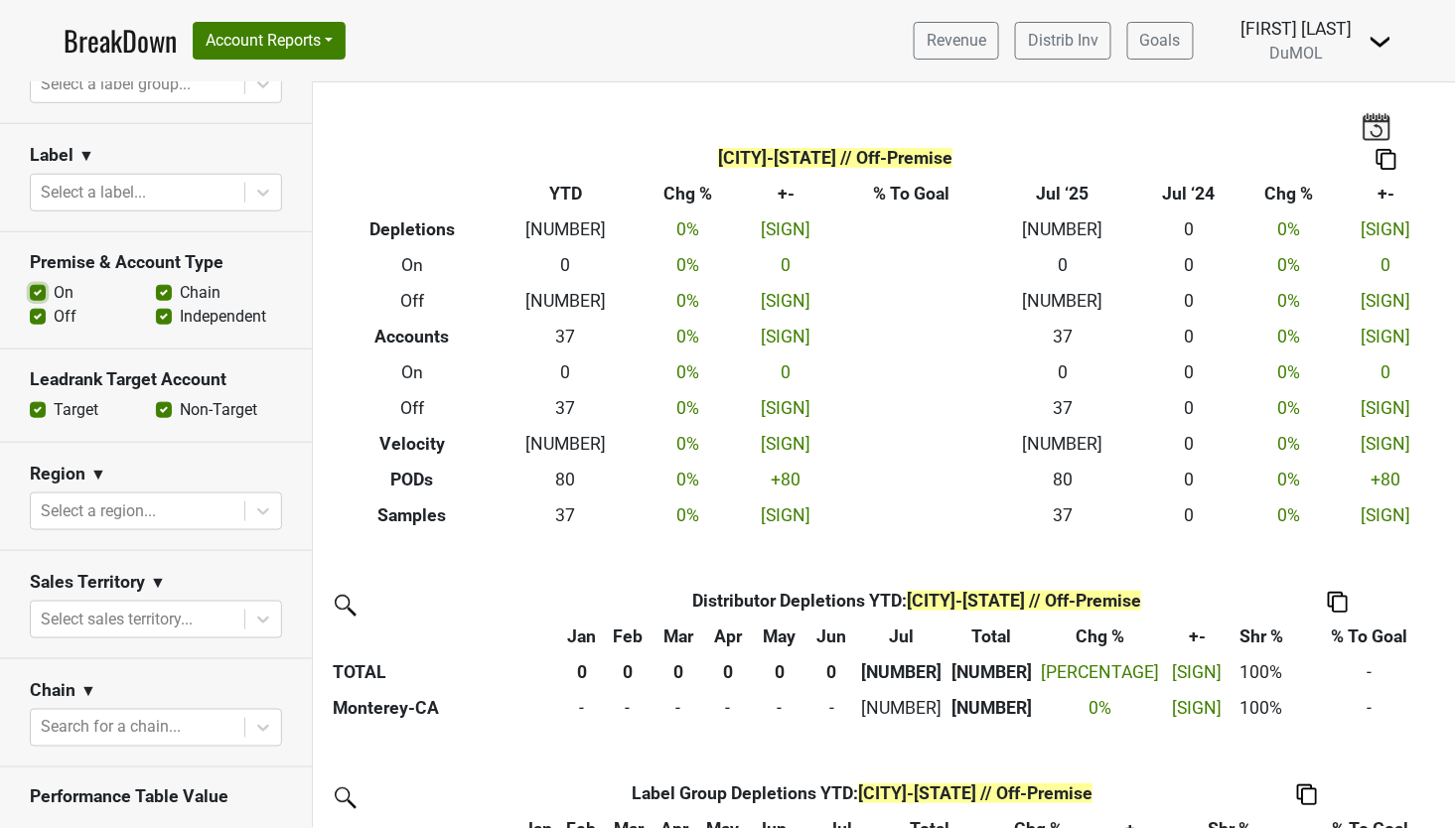 checkbox on "true" 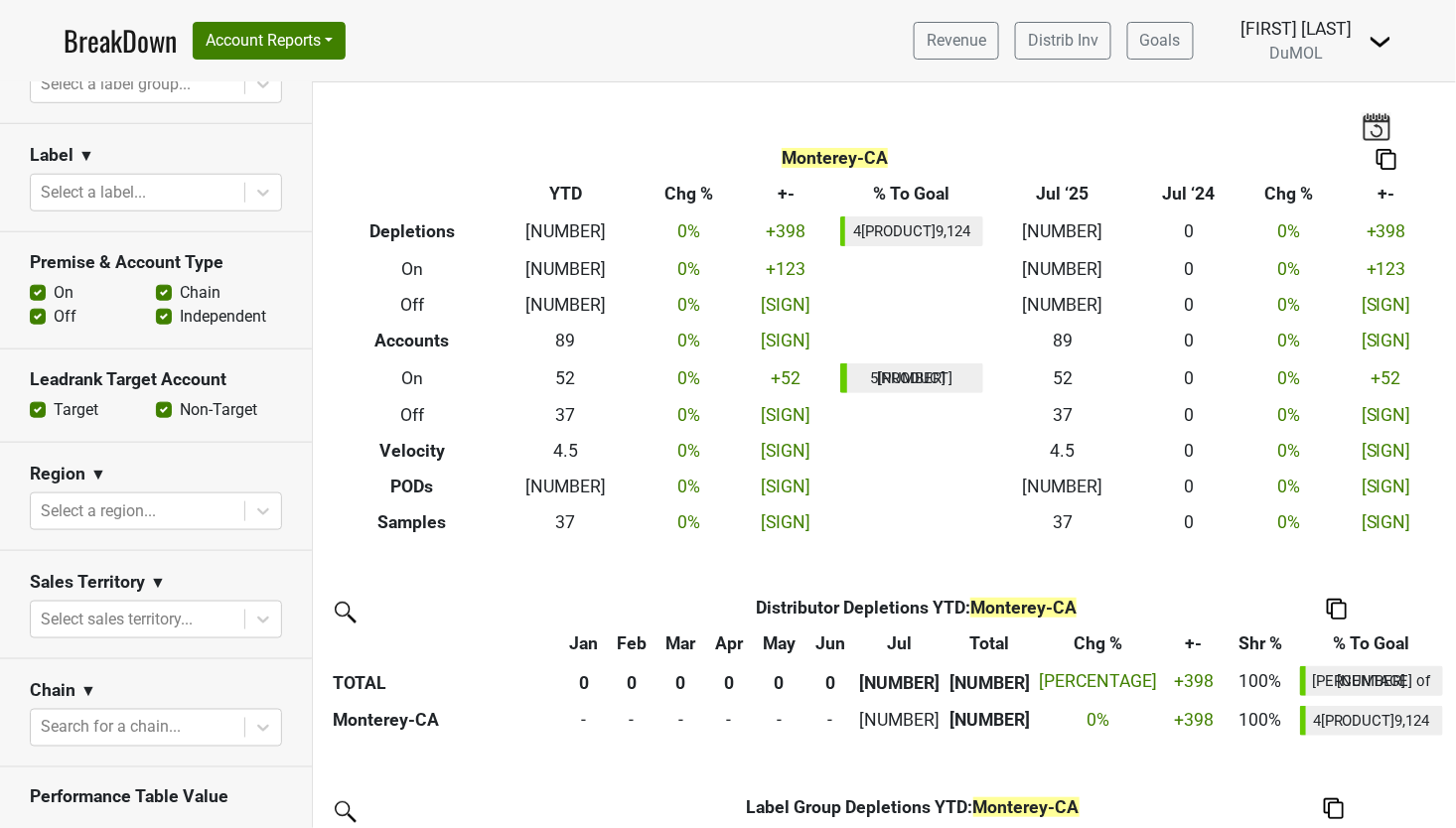 click on "Off" at bounding box center (65, 317) 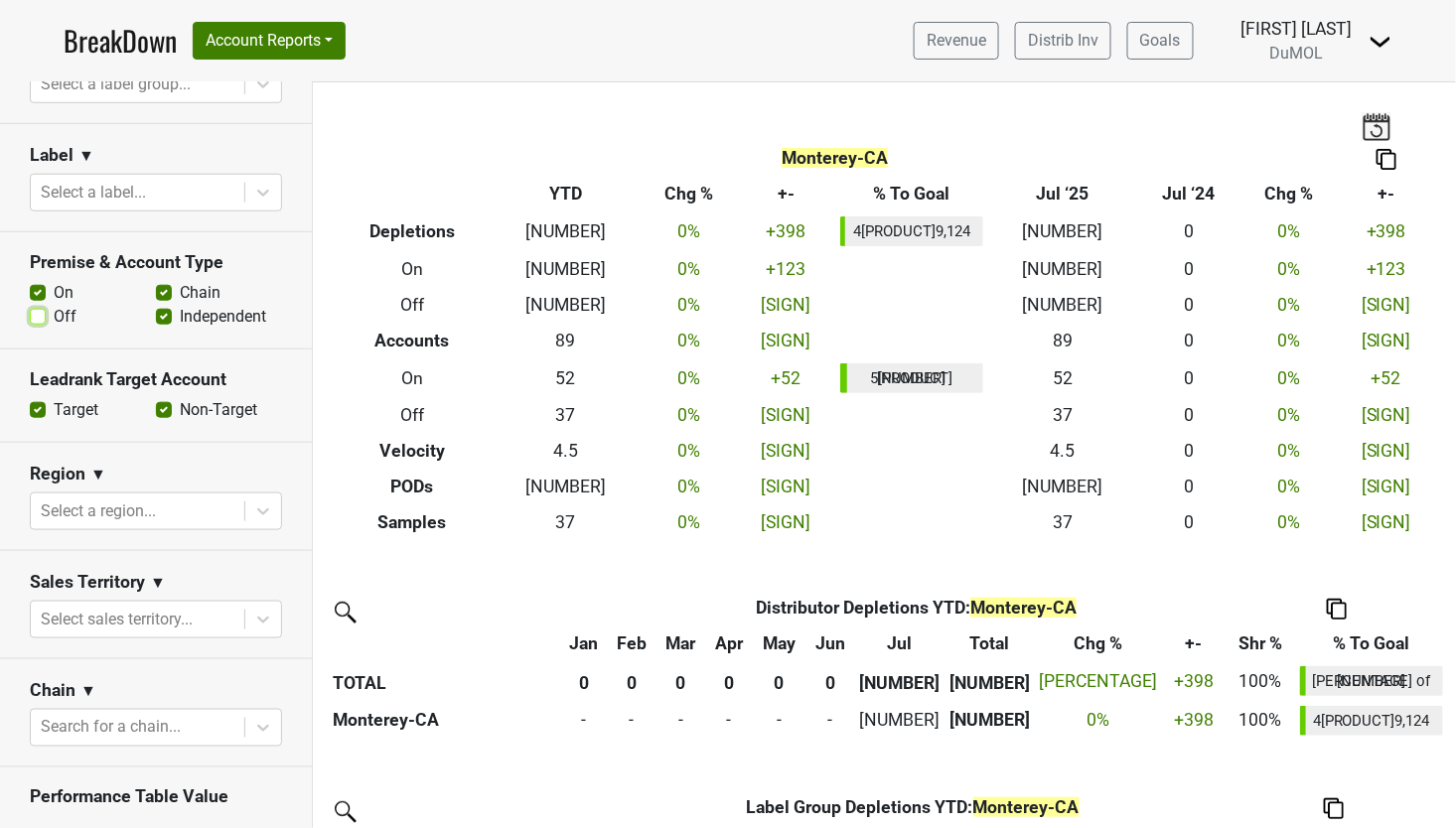 checkbox on "false" 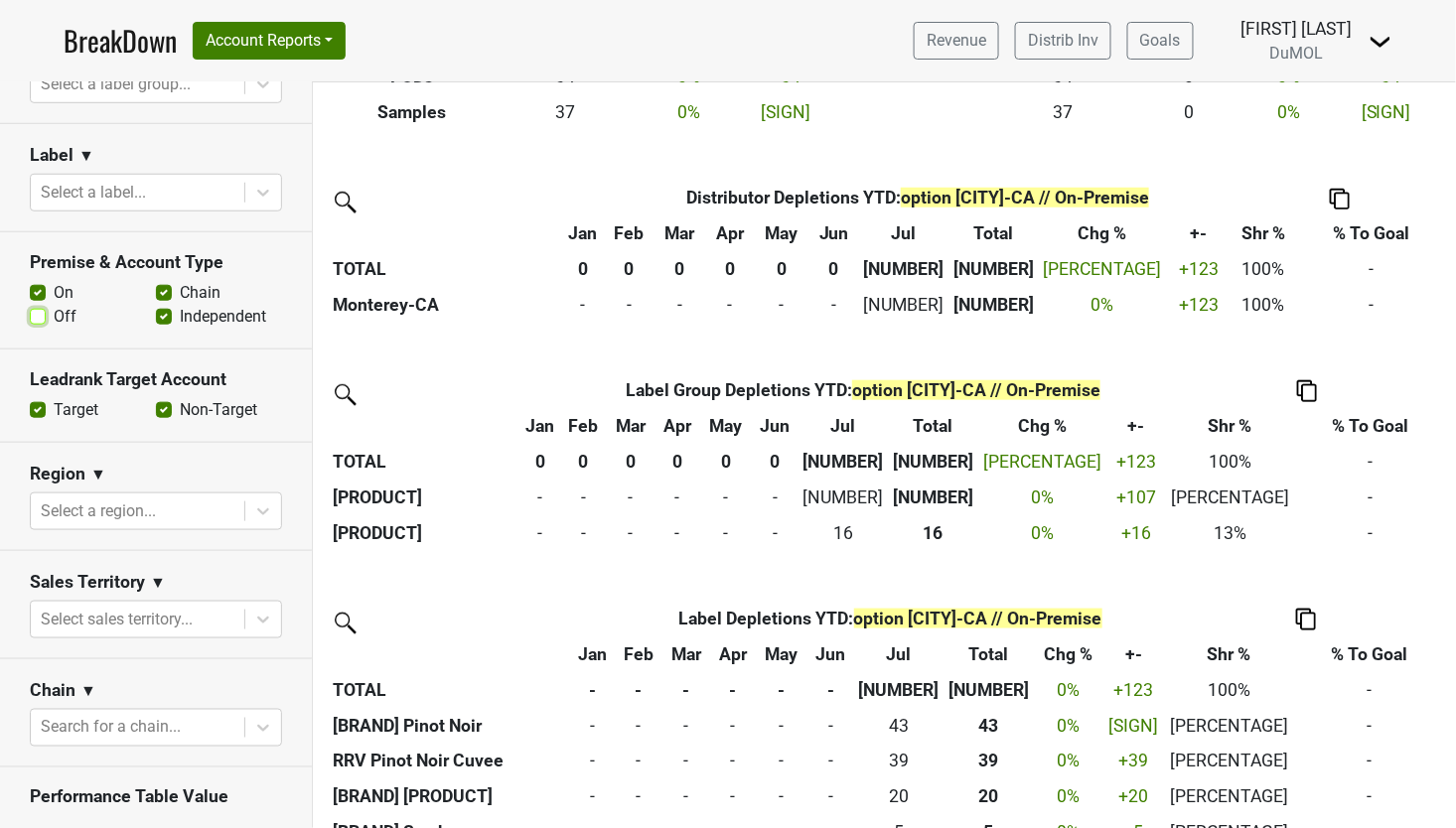 scroll, scrollTop: 448, scrollLeft: 0, axis: vertical 